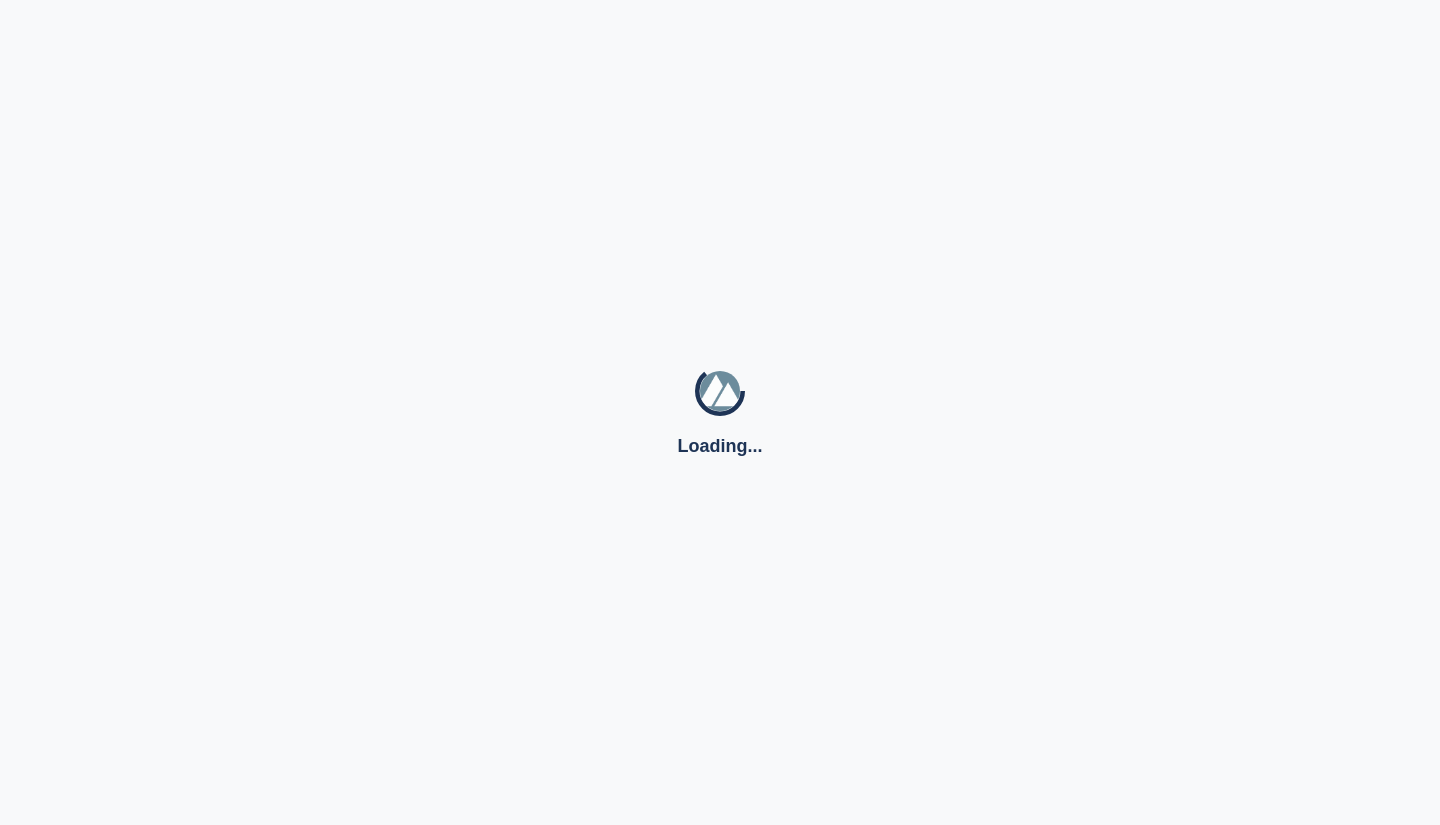 scroll, scrollTop: 0, scrollLeft: 0, axis: both 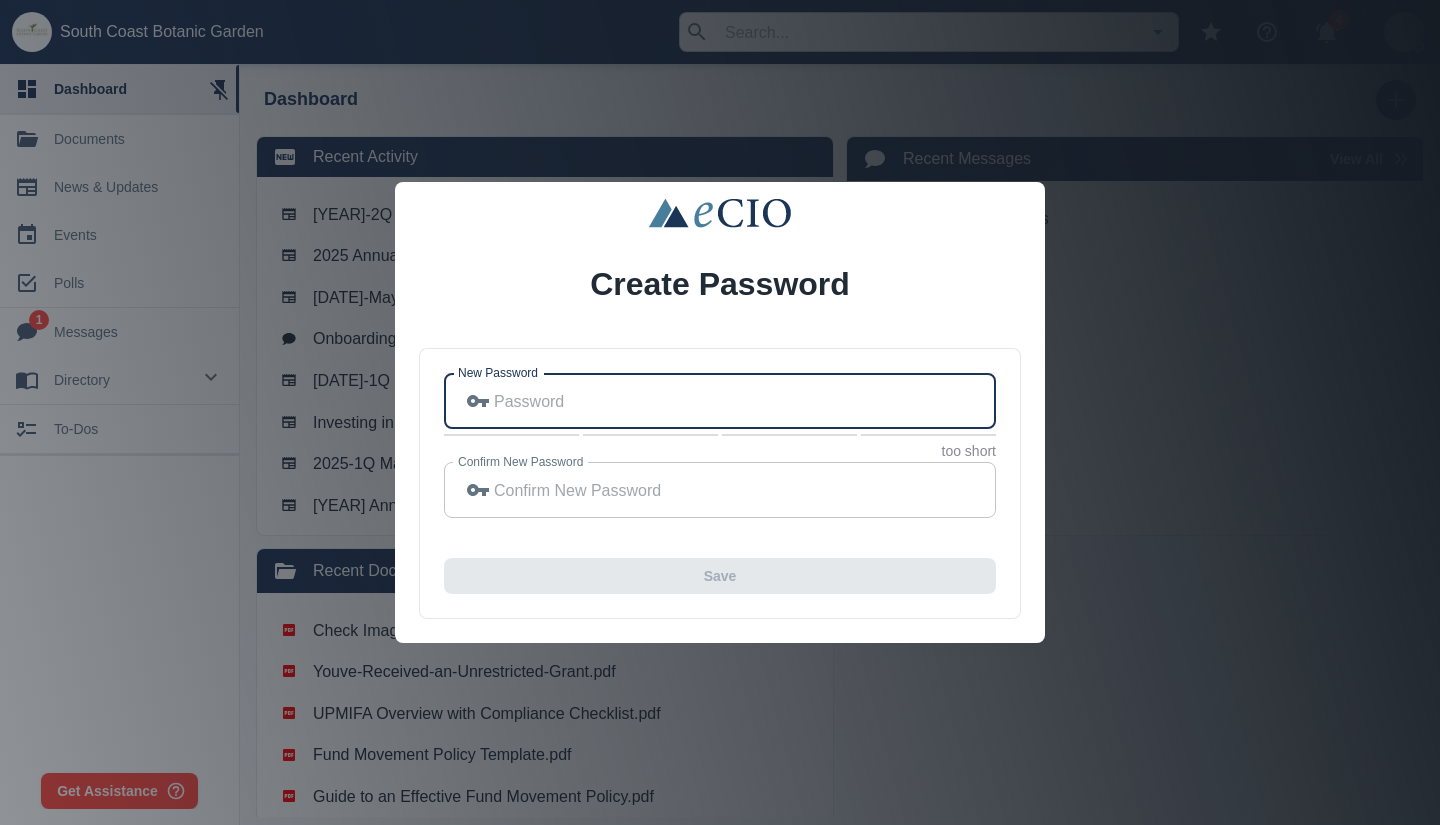 click on "New Password" at bounding box center [745, 401] 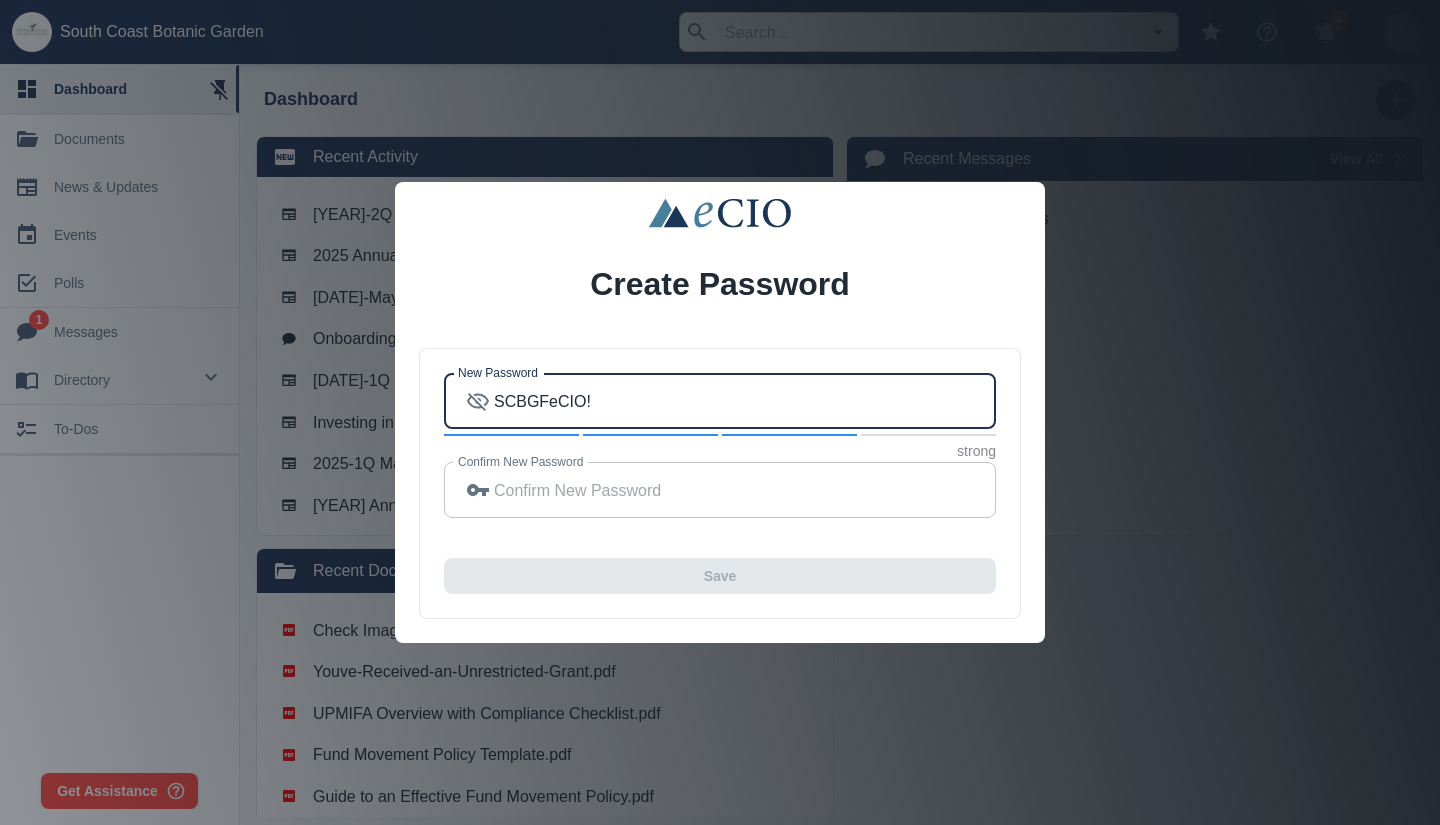 drag, startPoint x: 608, startPoint y: 406, endPoint x: 481, endPoint y: 397, distance: 127.3185 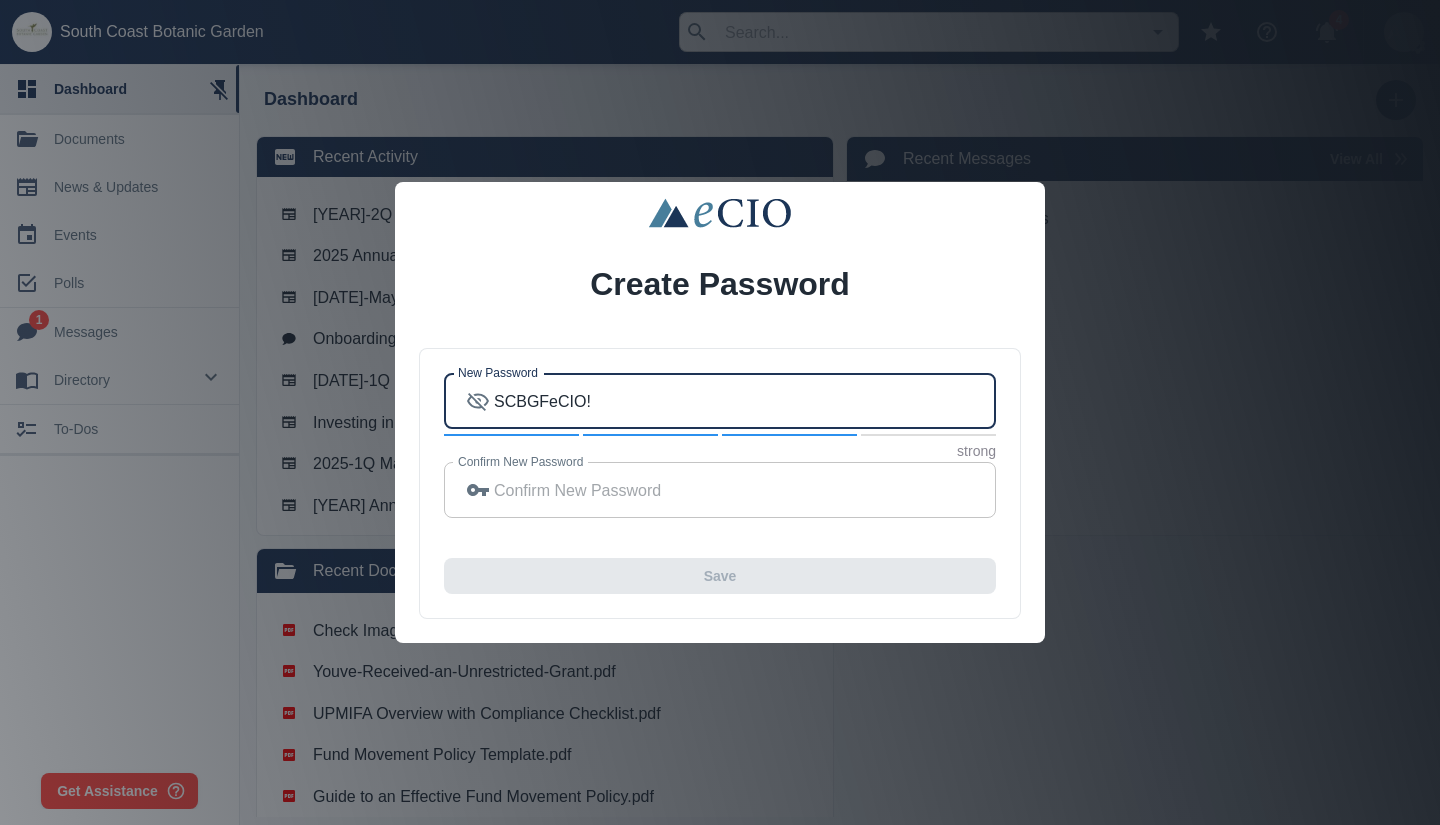 click on "SCBGFeCIO! New Password" at bounding box center (720, 401) 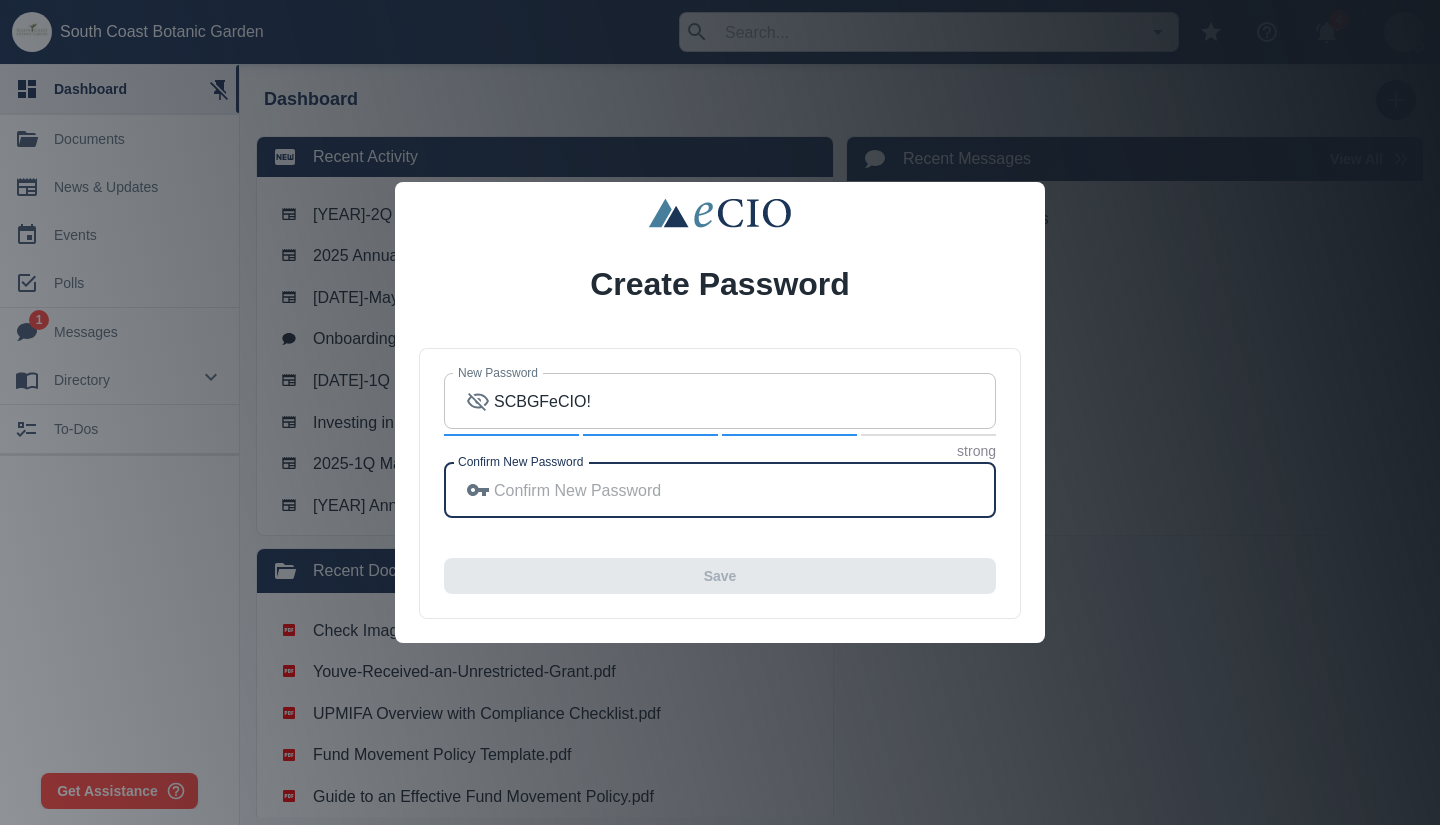 click on "Confirm New Password" at bounding box center (745, 490) 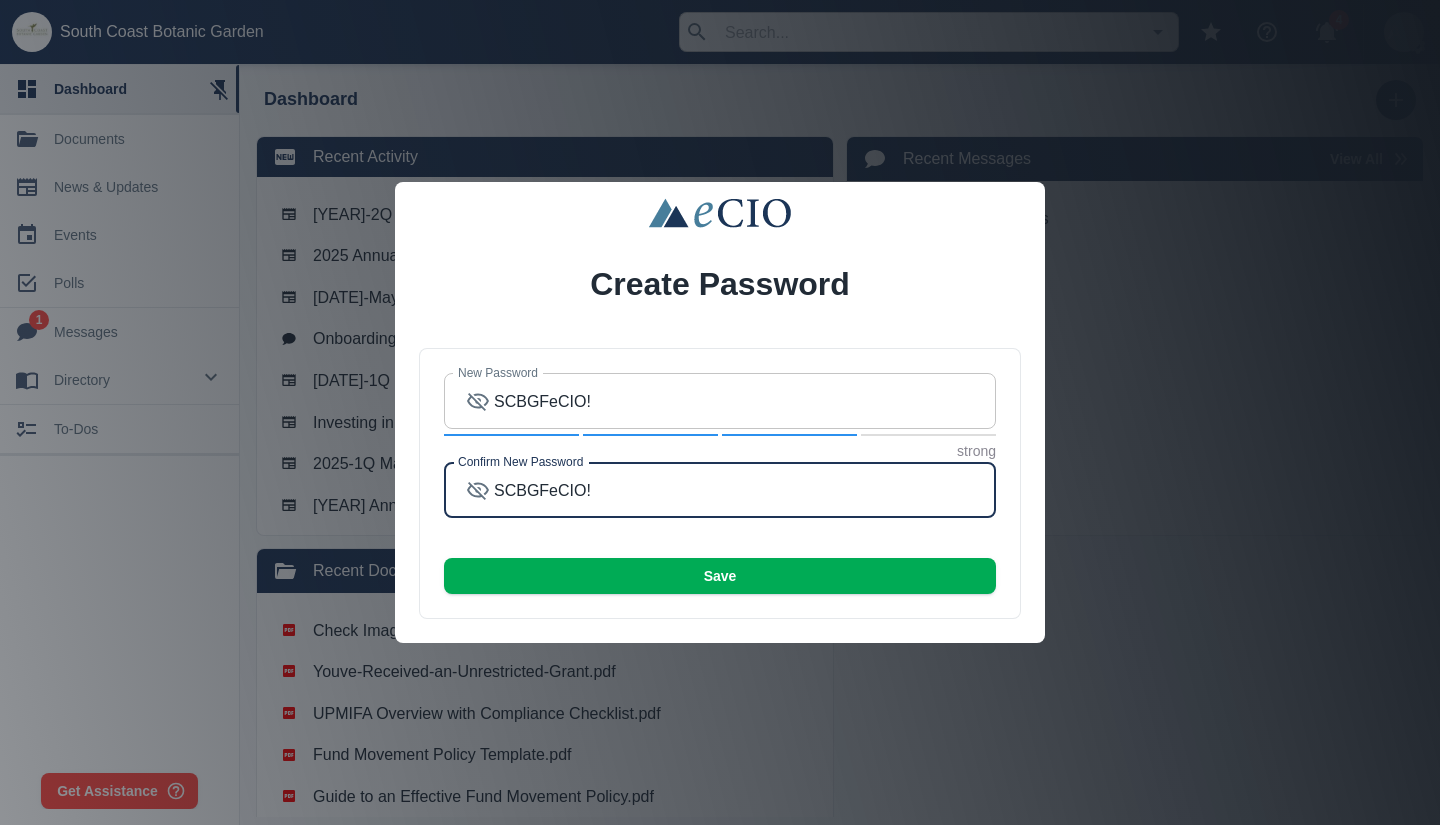 type on "SCBGFeCIO!" 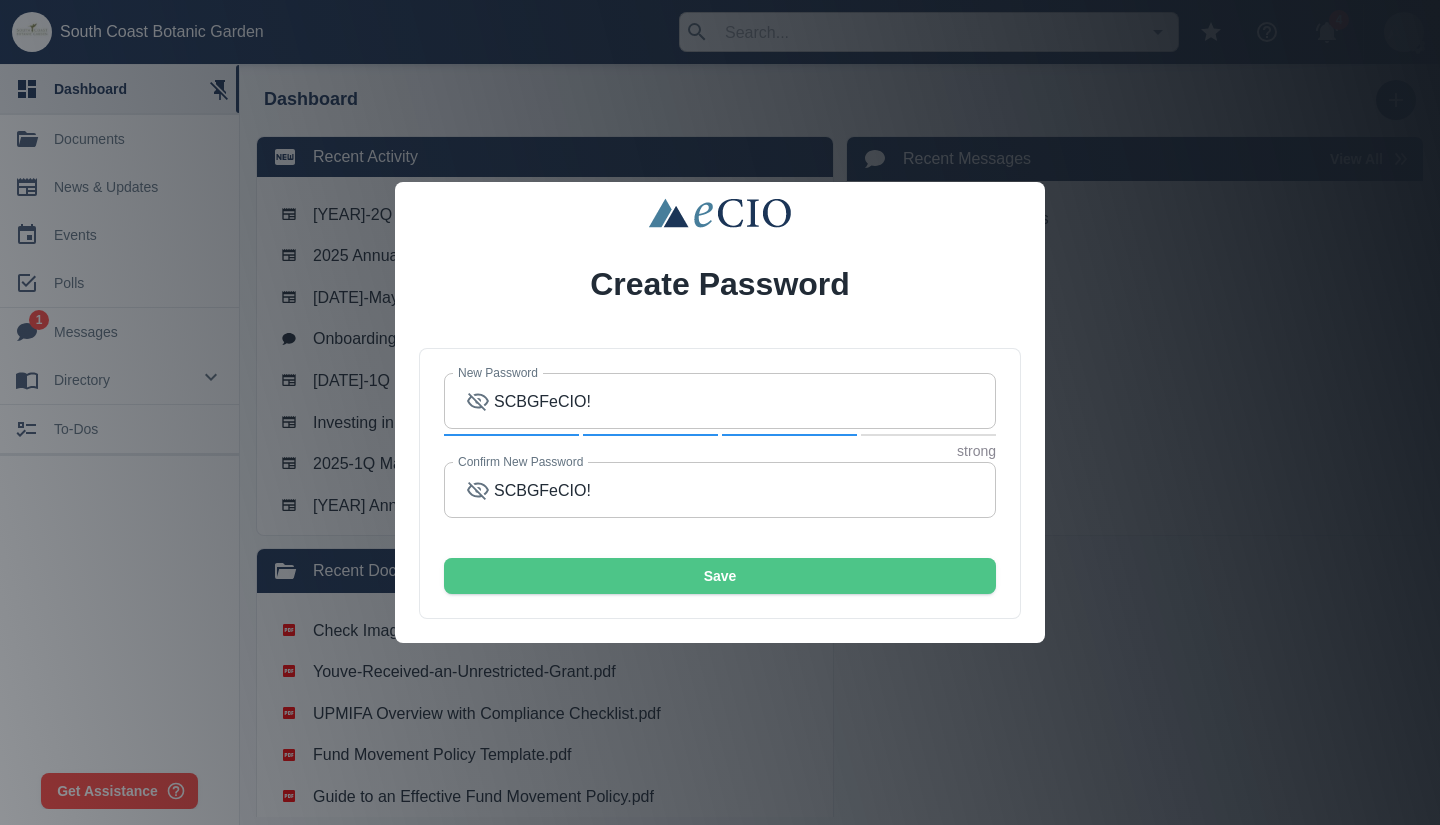 click on "Save" at bounding box center (720, 576) 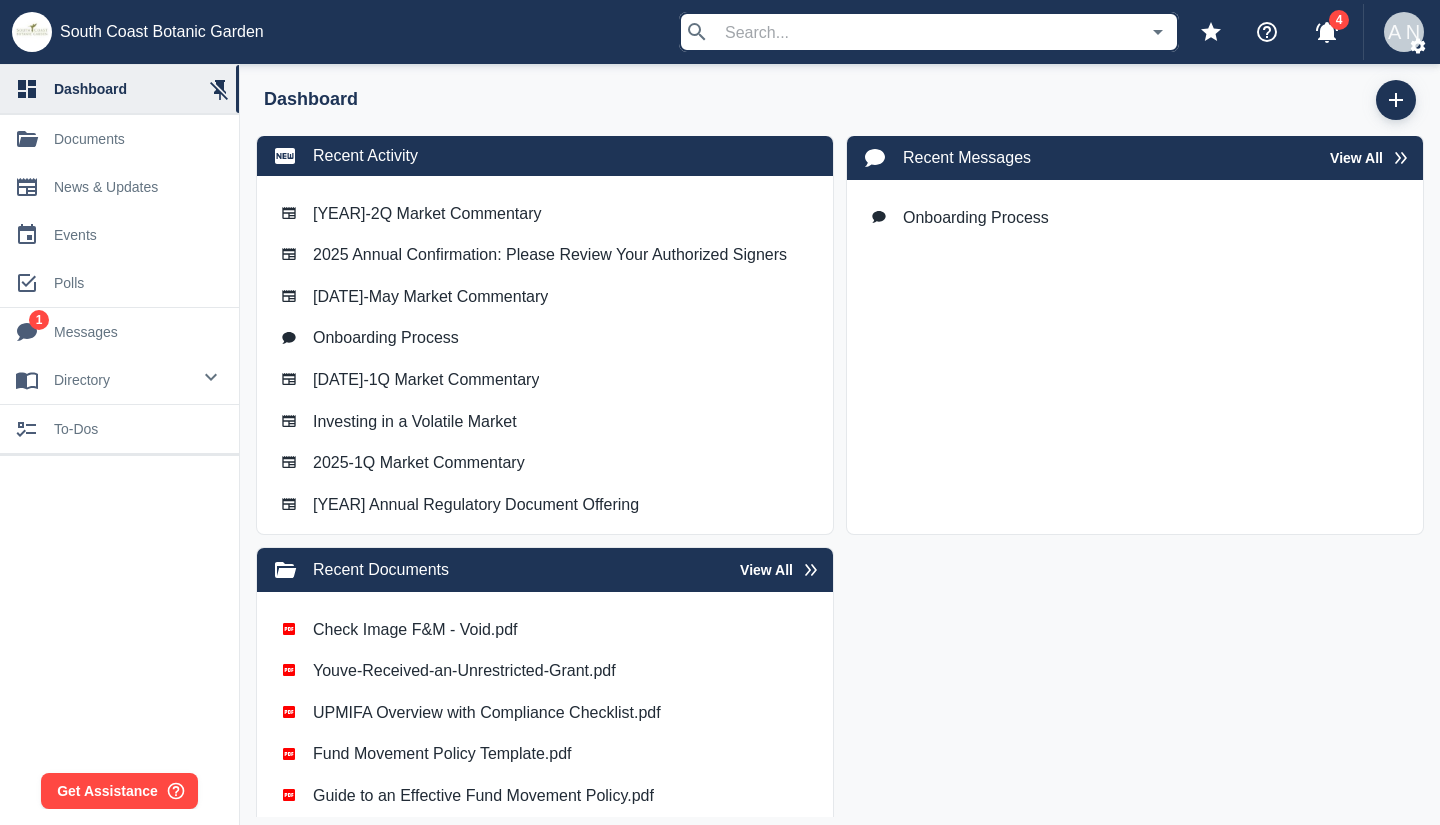 scroll, scrollTop: 0, scrollLeft: 0, axis: both 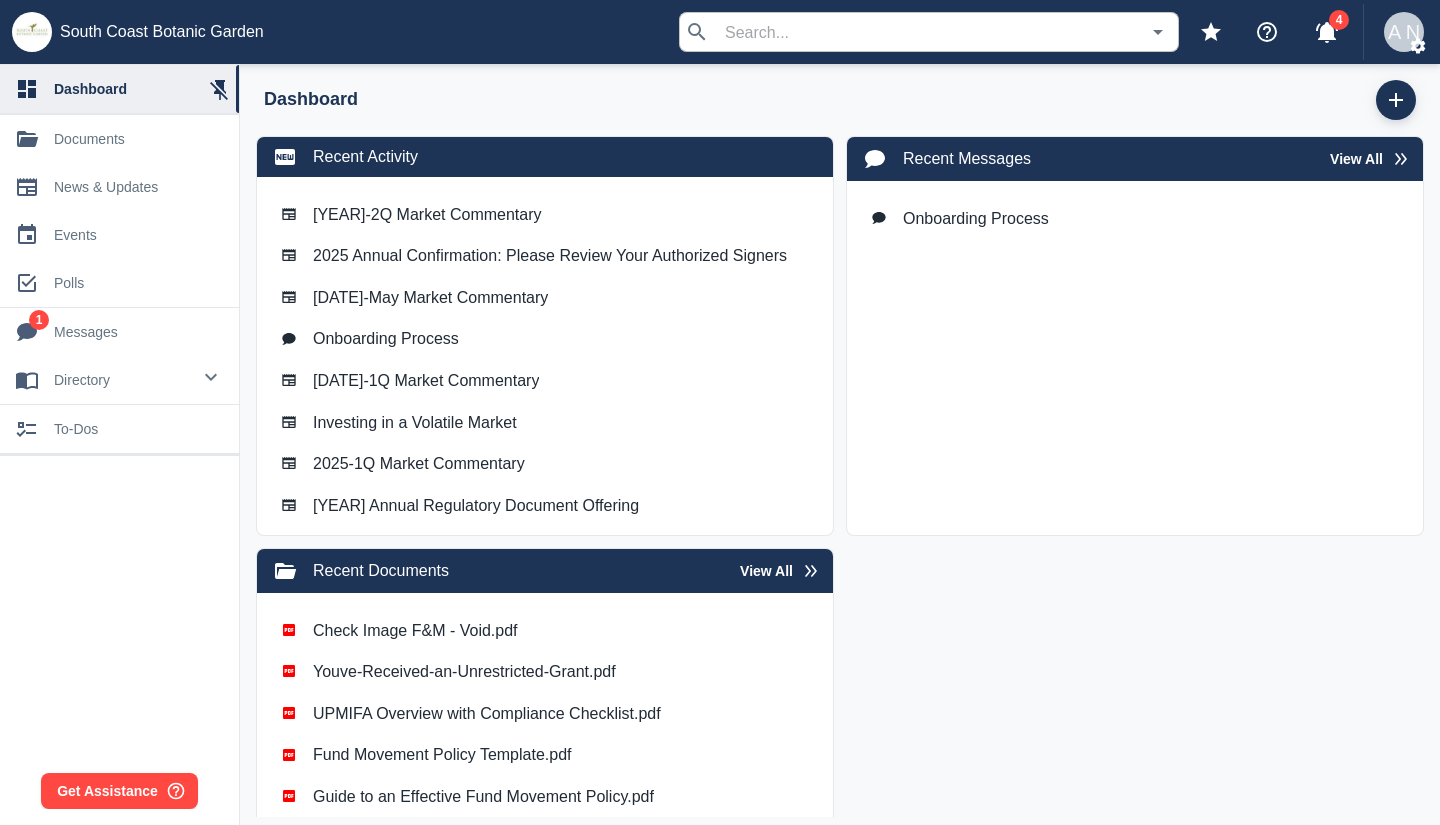 click on "Onboarding Process" at bounding box center [427, 214] 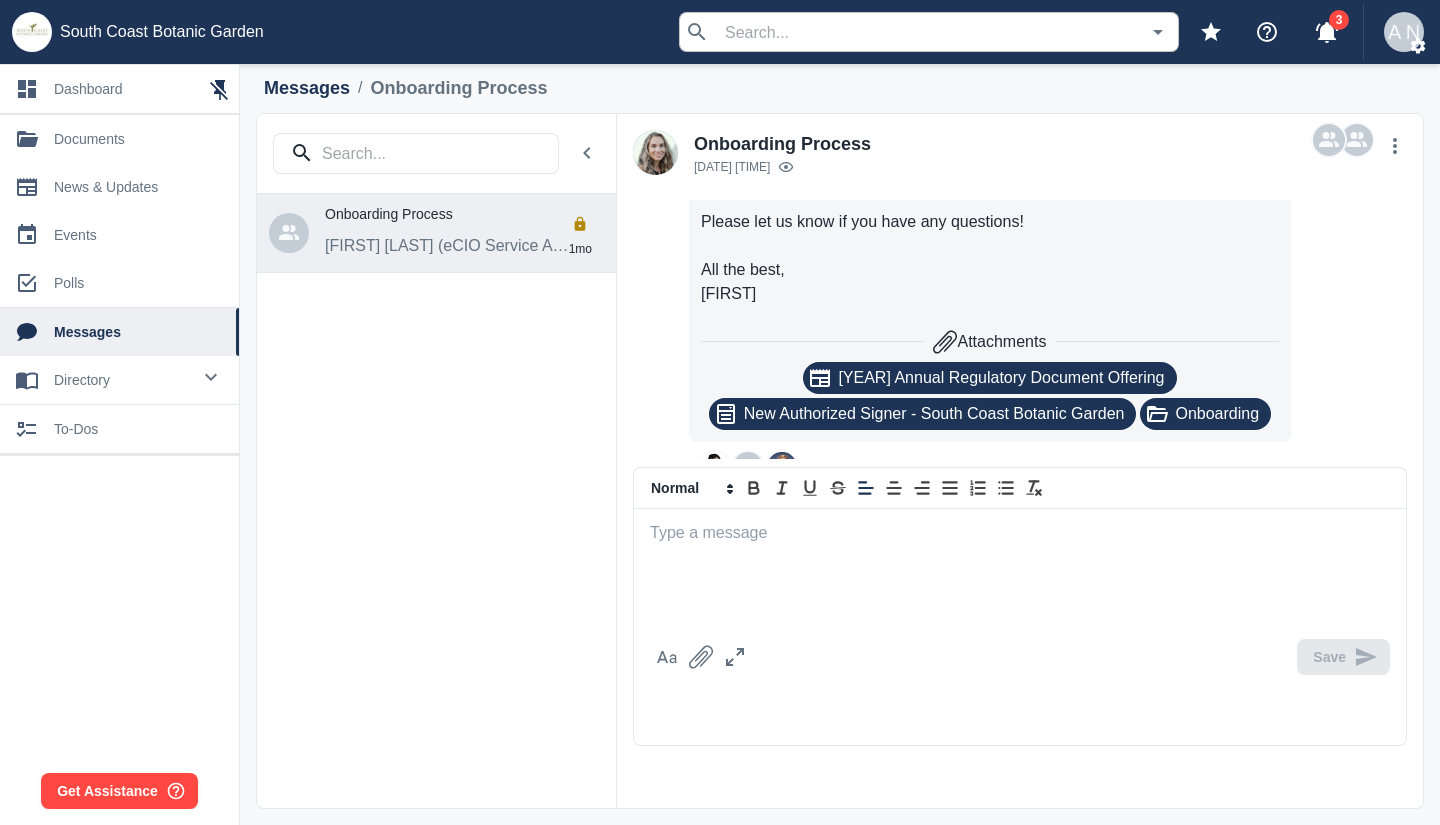 scroll, scrollTop: 441, scrollLeft: 0, axis: vertical 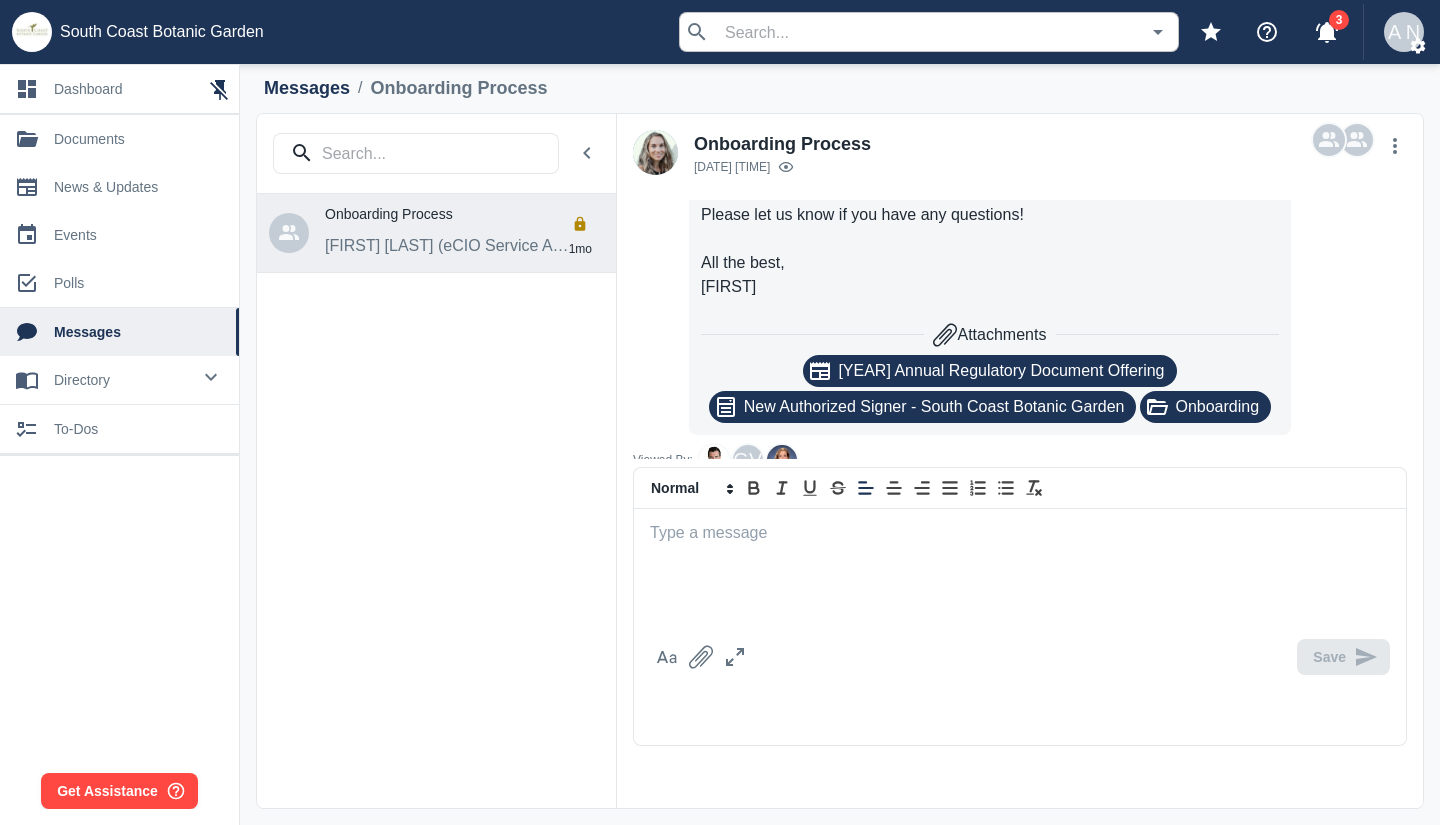 click on "[YEAR] Annual Regulatory Document Offering" at bounding box center [1001, 371] 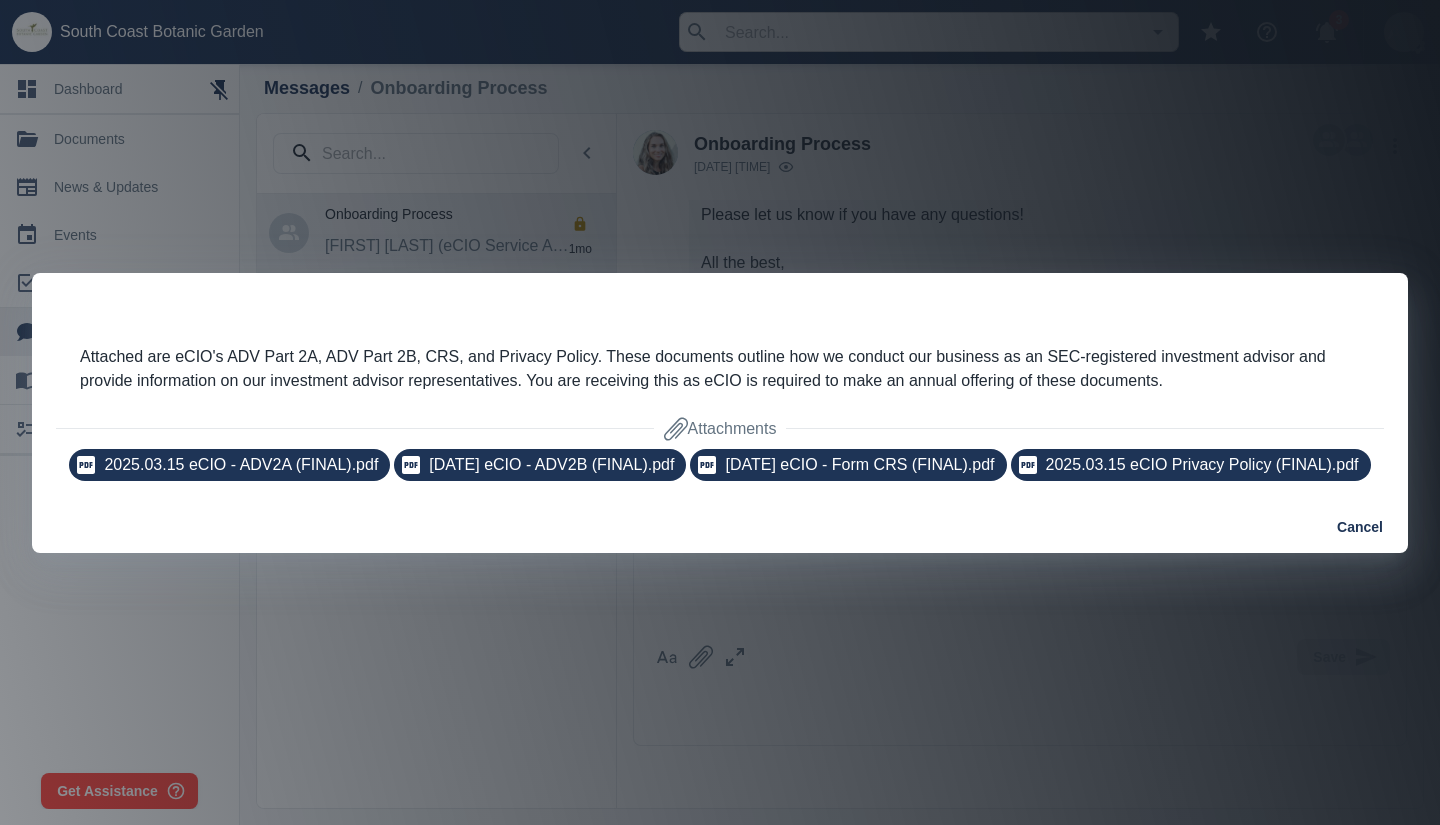 click on "2025.03.15 eCIO - ADV2A (FINAL).pdf" at bounding box center (241, 465) 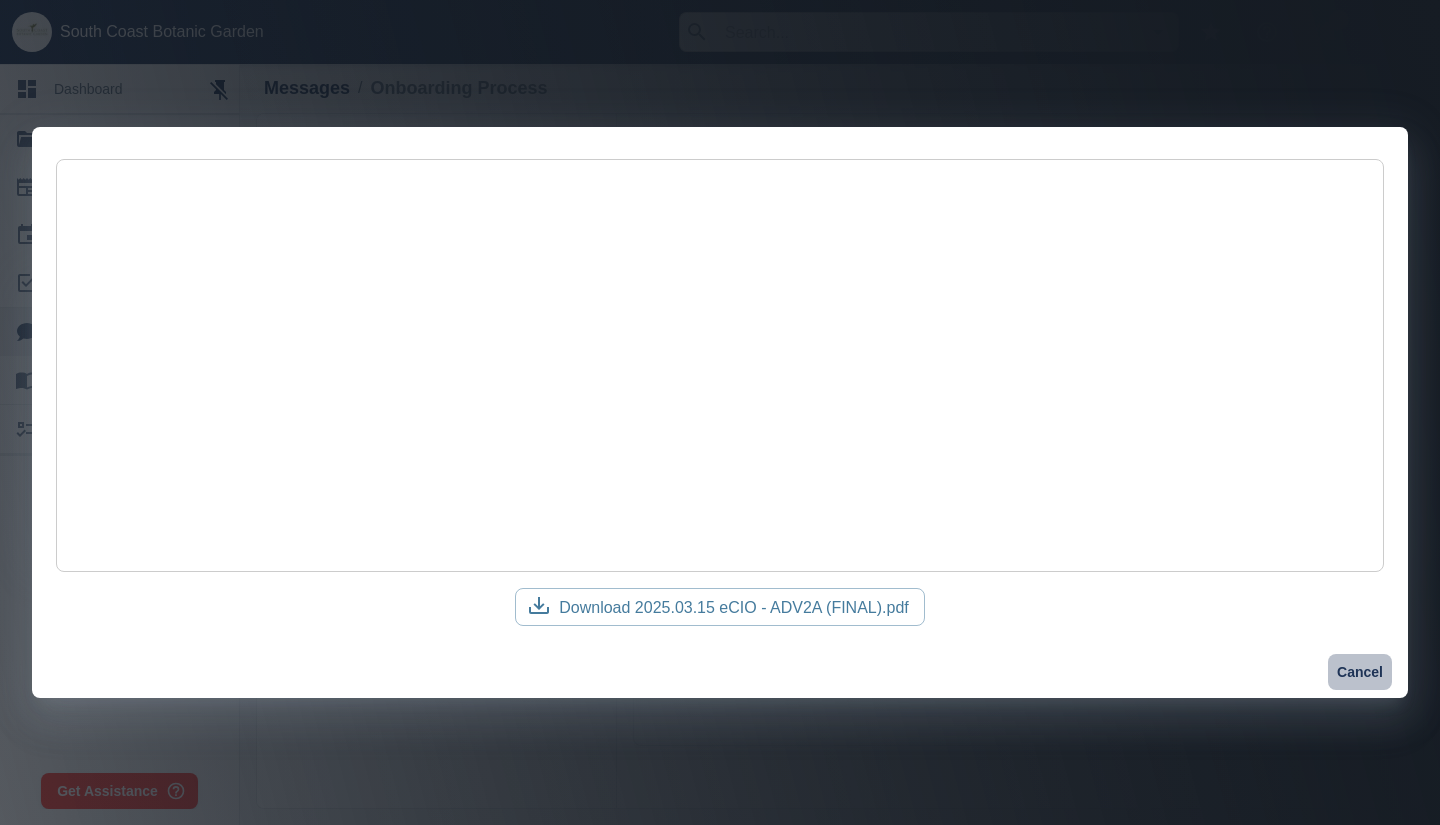 click on "Cancel" at bounding box center (1360, 672) 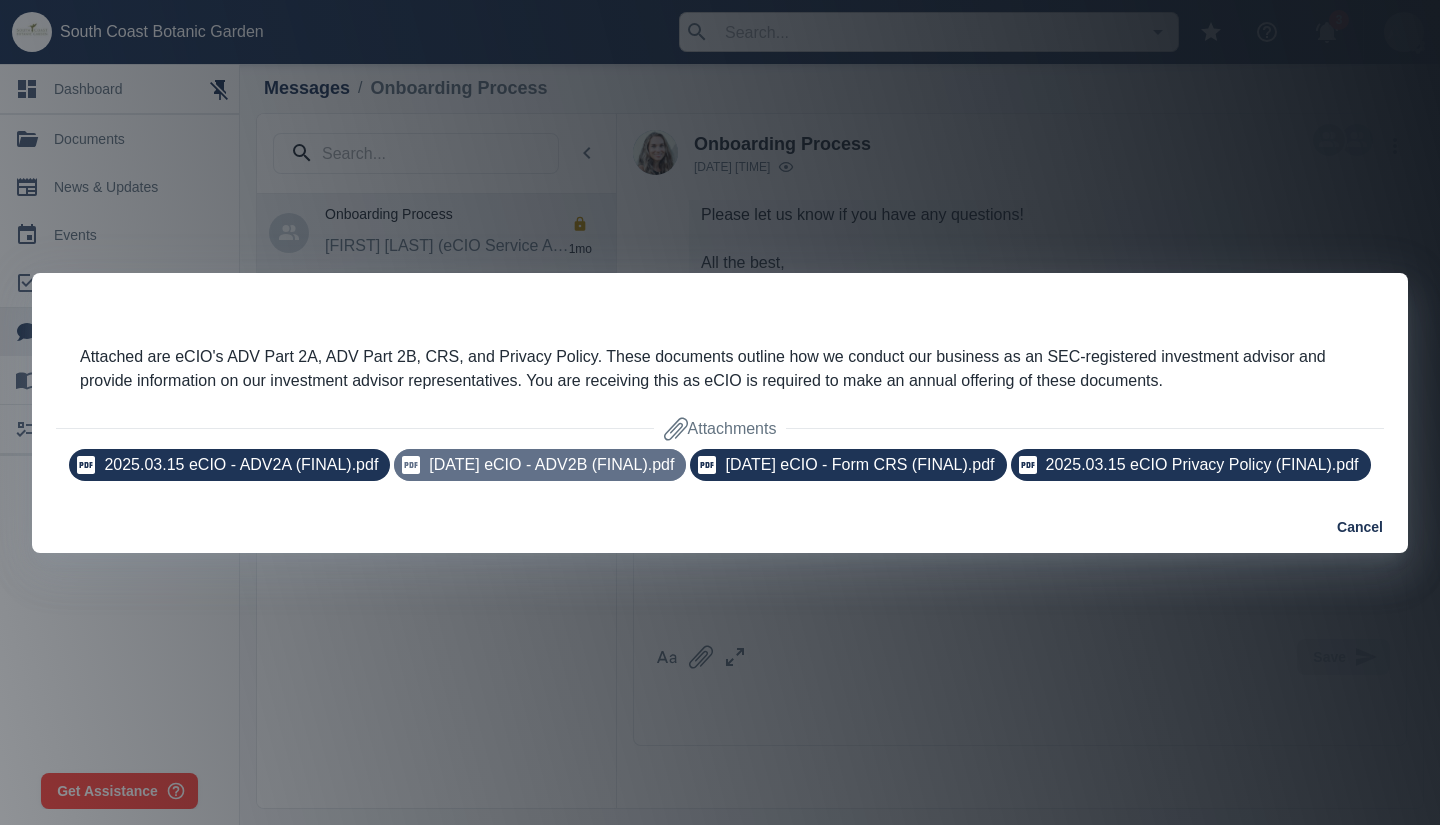 click on "[DATE] eCIO - ADV2B (FINAL).pdf" at bounding box center [241, 465] 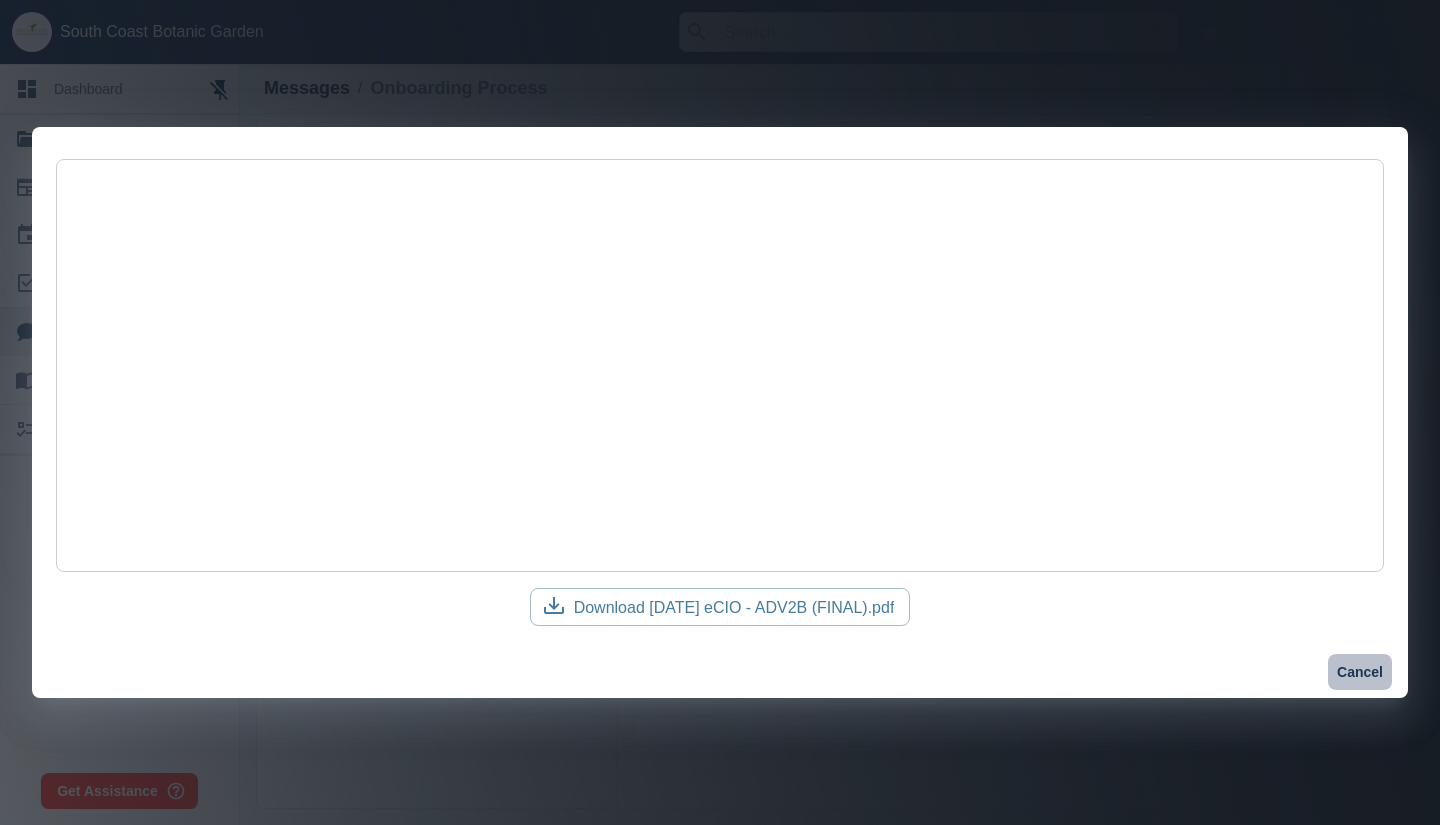 click on "Cancel" at bounding box center (1360, 672) 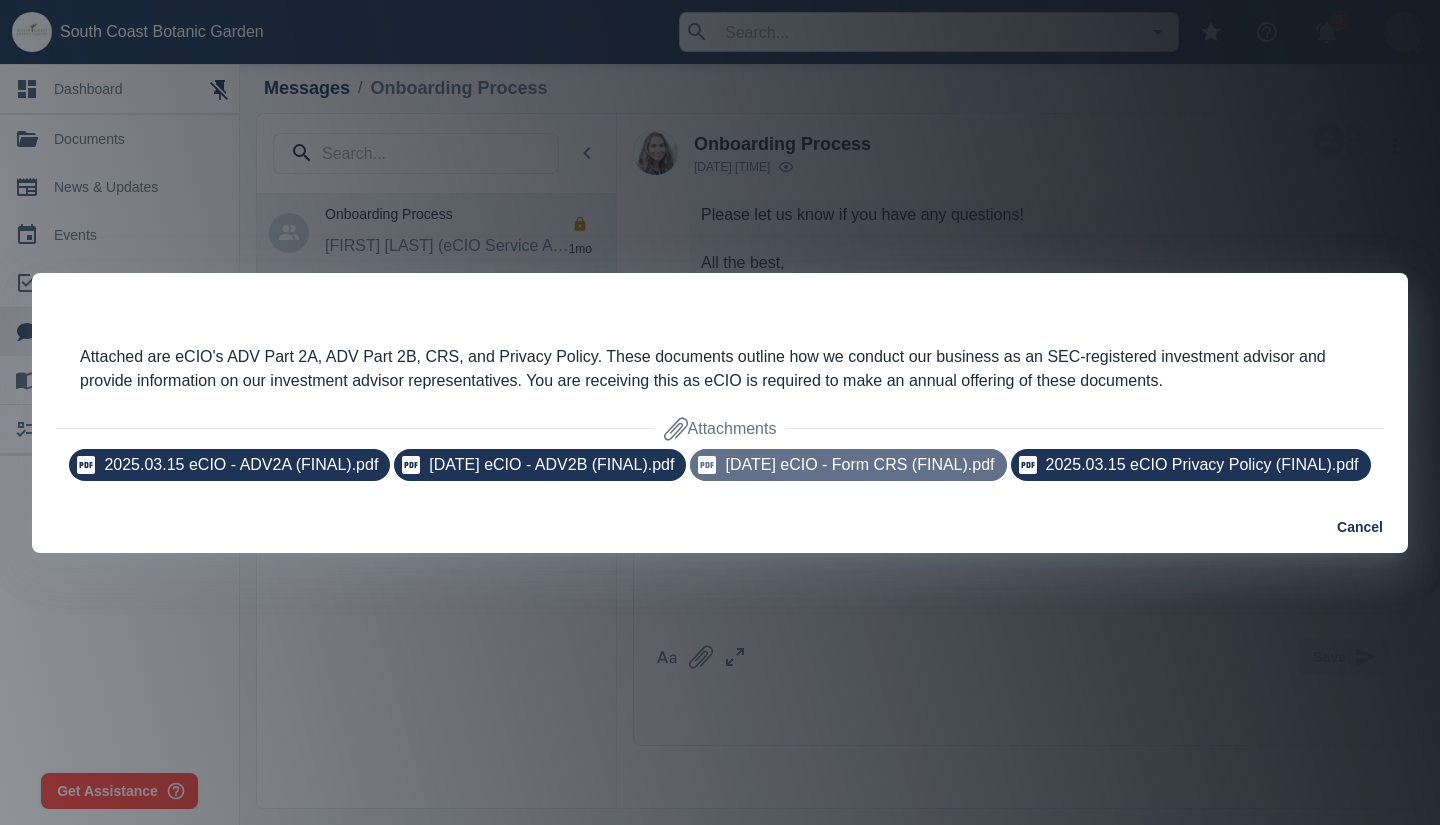 click on "[DATE] eCIO - Form CRS (FINAL).pdf" at bounding box center [241, 465] 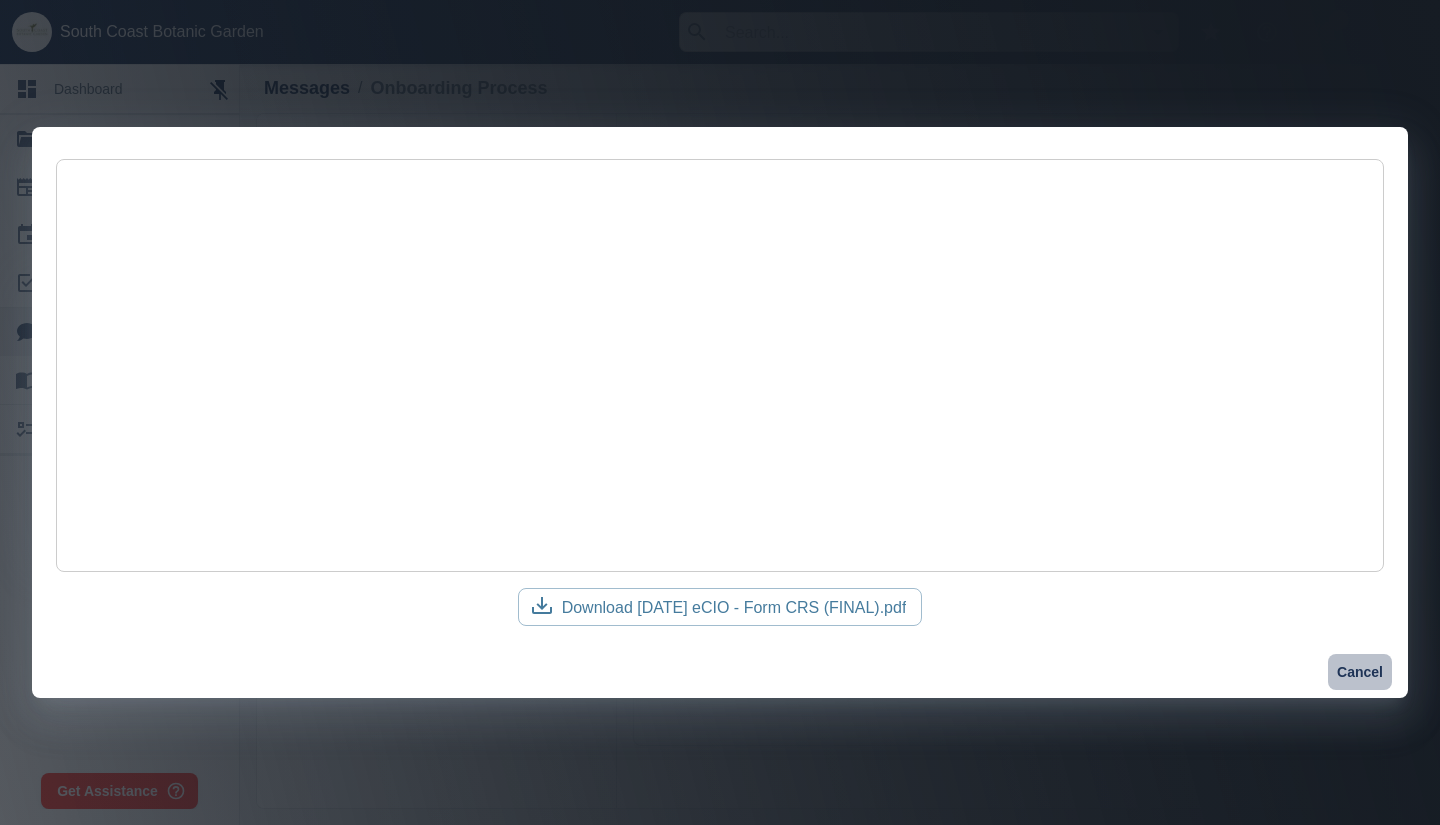 click on "Cancel" at bounding box center [1360, 672] 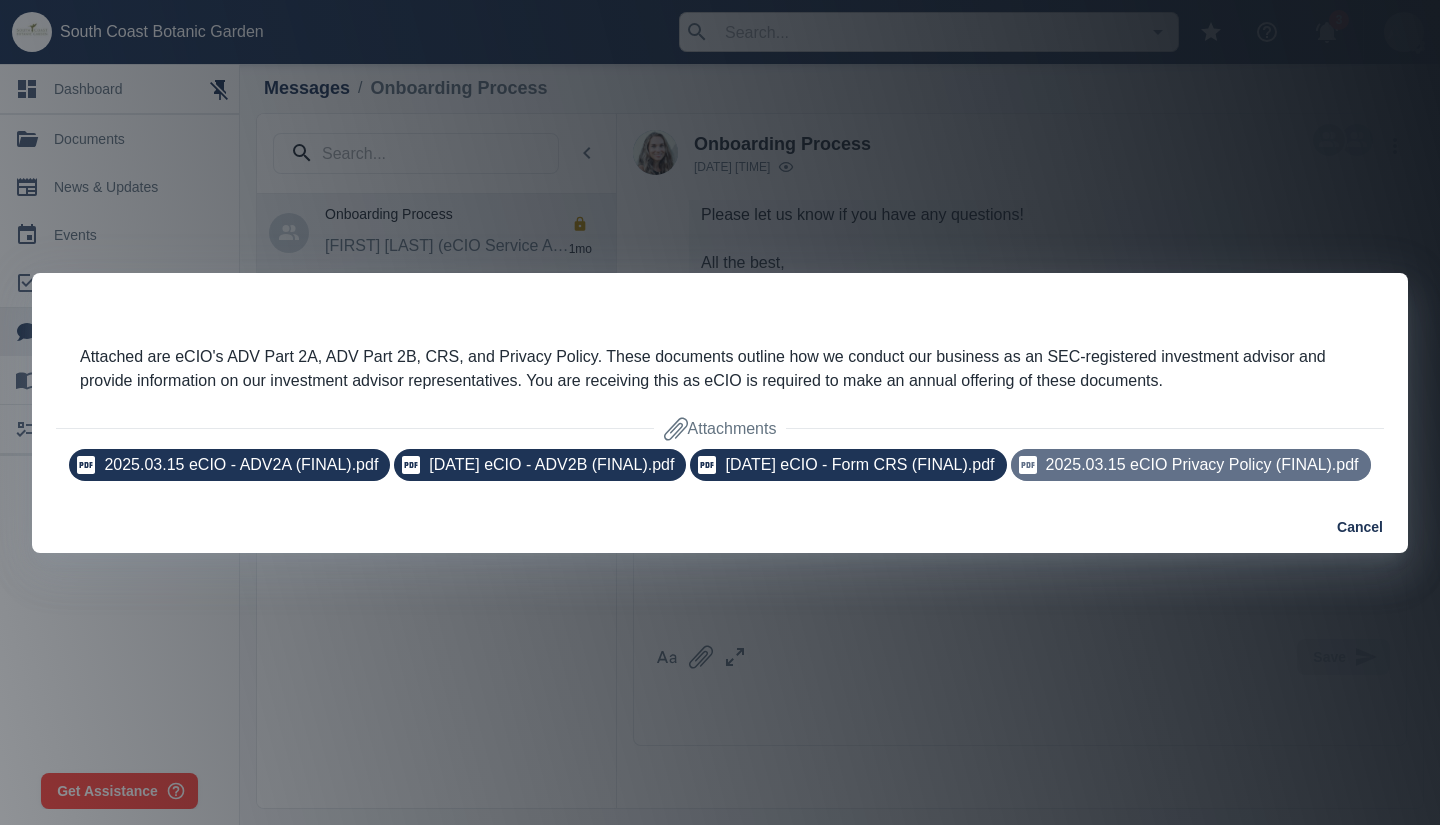 click on "2025.03.15 eCIO Privacy Policy (FINAL).pdf" at bounding box center (241, 465) 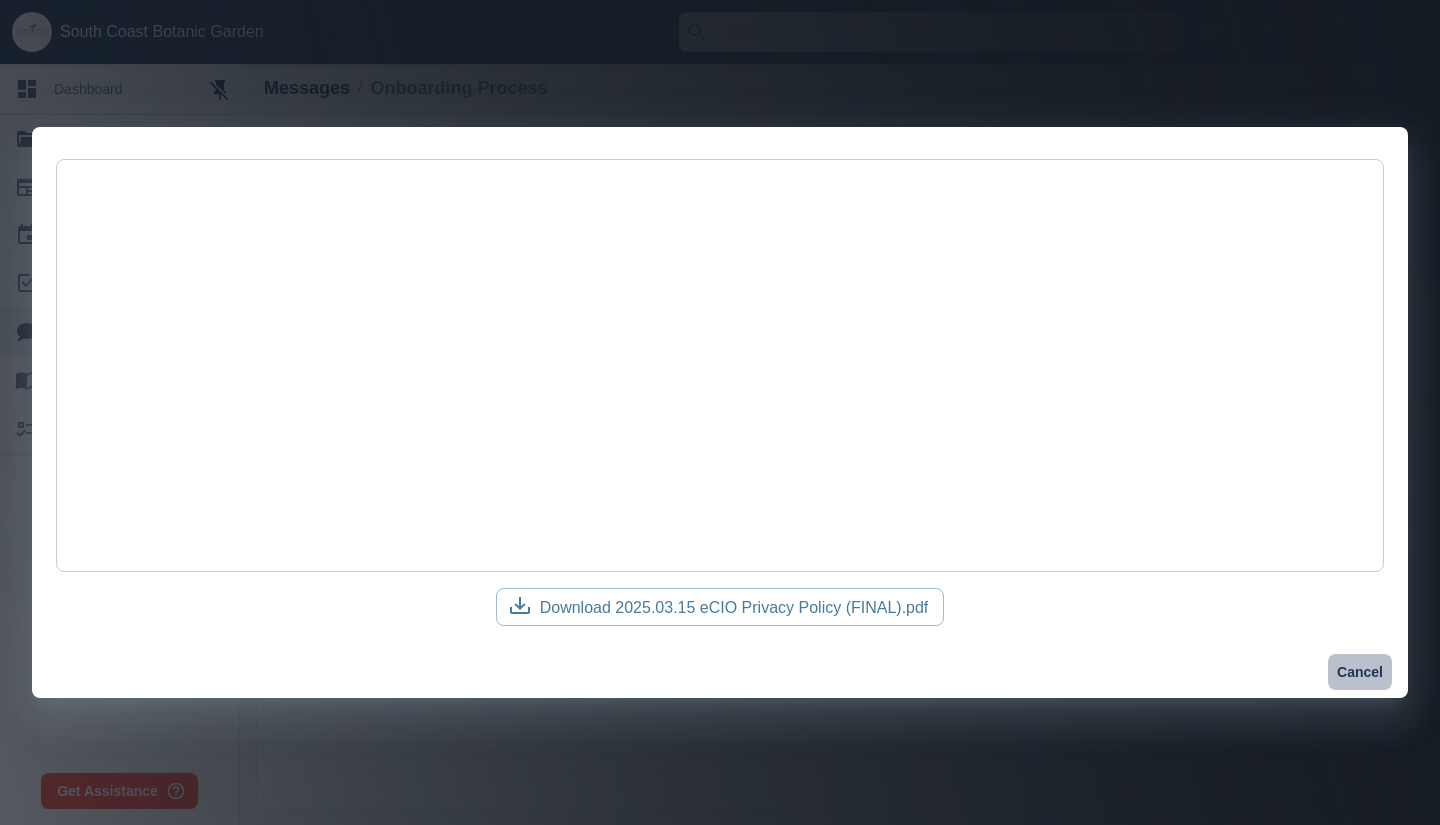 click on "Cancel" at bounding box center [1360, 672] 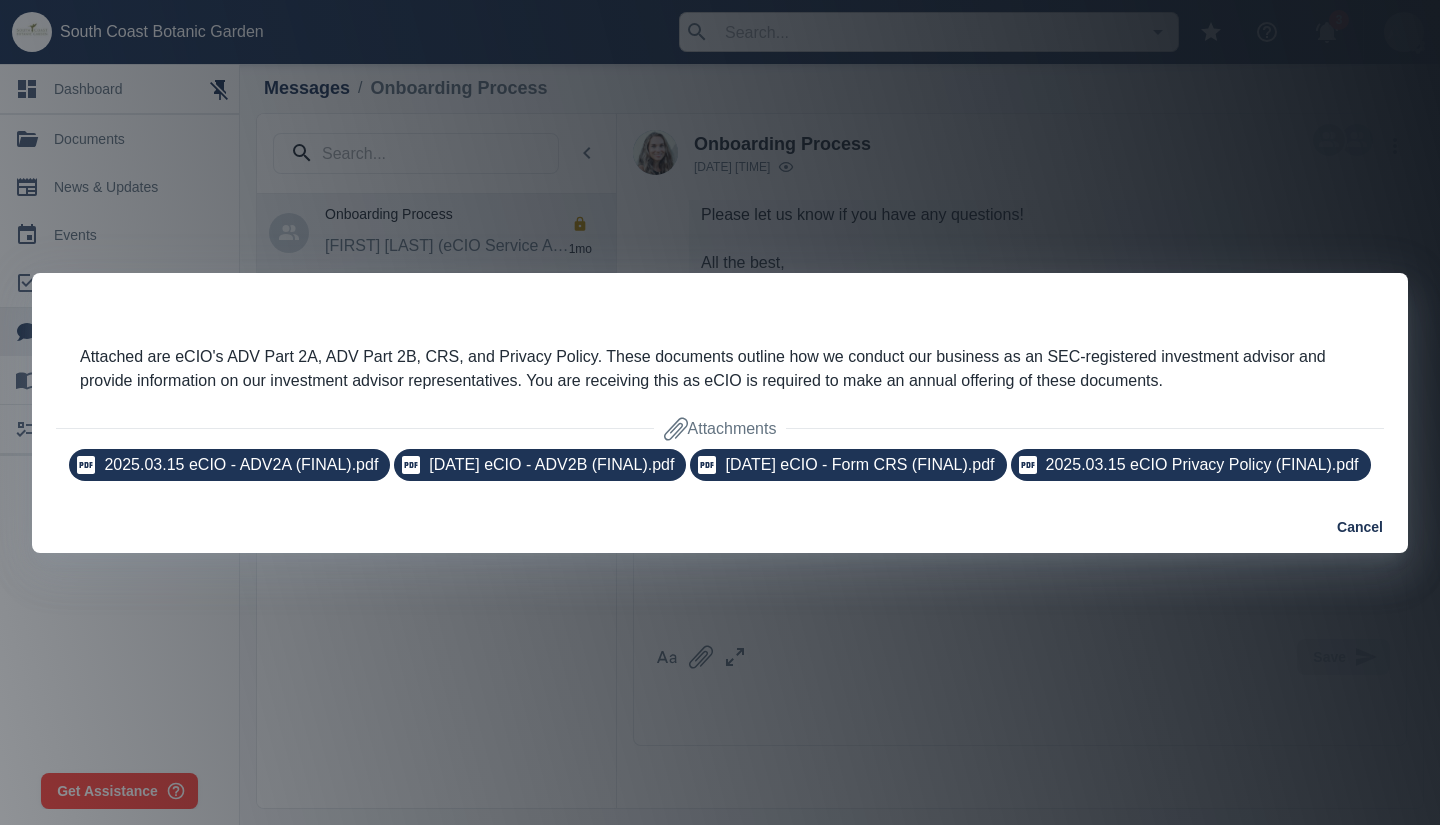 click on "Attached are eCIO's ADV Part 2A, ADV Part 2B, CRS, and Privacy Policy. These documents outline how we conduct our business as an SEC-registered investment advisor and provide information on our investment advisor representatives. You are receiving this as eCIO is required to make an annual offering of these documents. Attachments [DATE] eCIO - ADV2A (FINAL).pdf [DATE] eCIO - ADV2B (FINAL).pdf [DATE] eCIO - Form CRS (FINAL).pdf [DATE] eCIO Privacy Policy (FINAL).pdf Cancel" at bounding box center [720, 412] 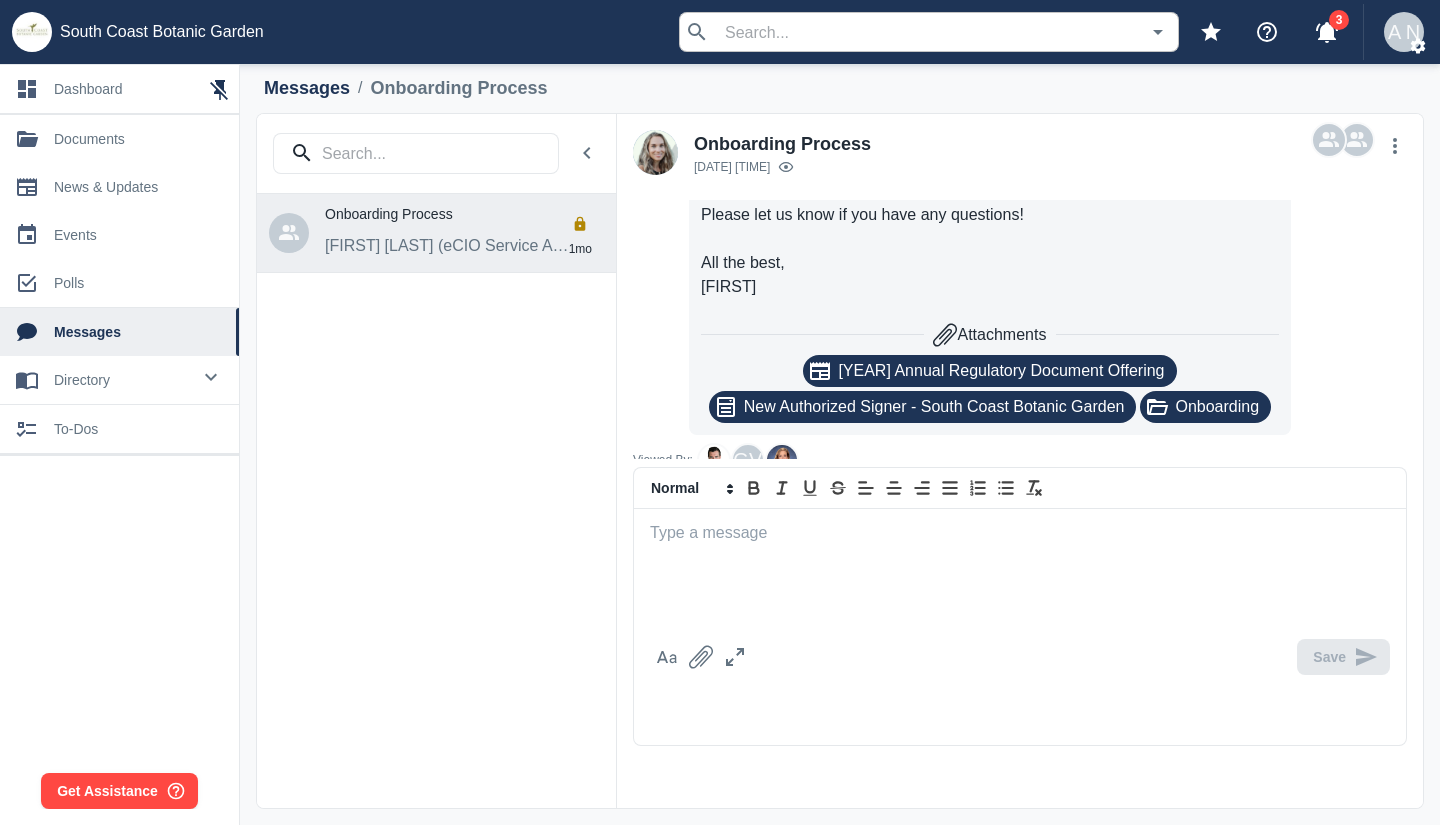 scroll, scrollTop: 513, scrollLeft: 0, axis: vertical 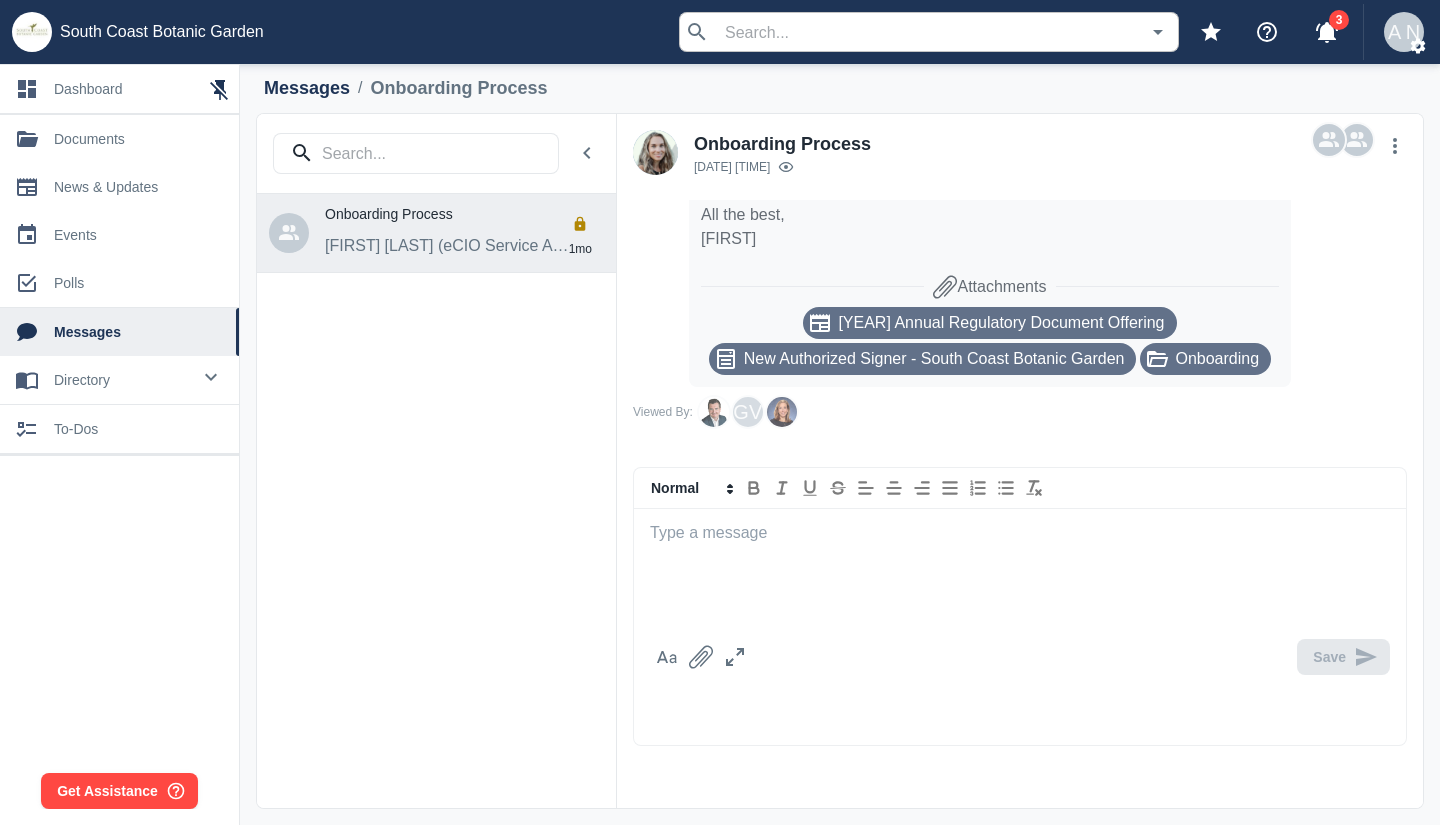 click on "New Authorized Signer - South Coast Botanic Garden" at bounding box center [934, 359] 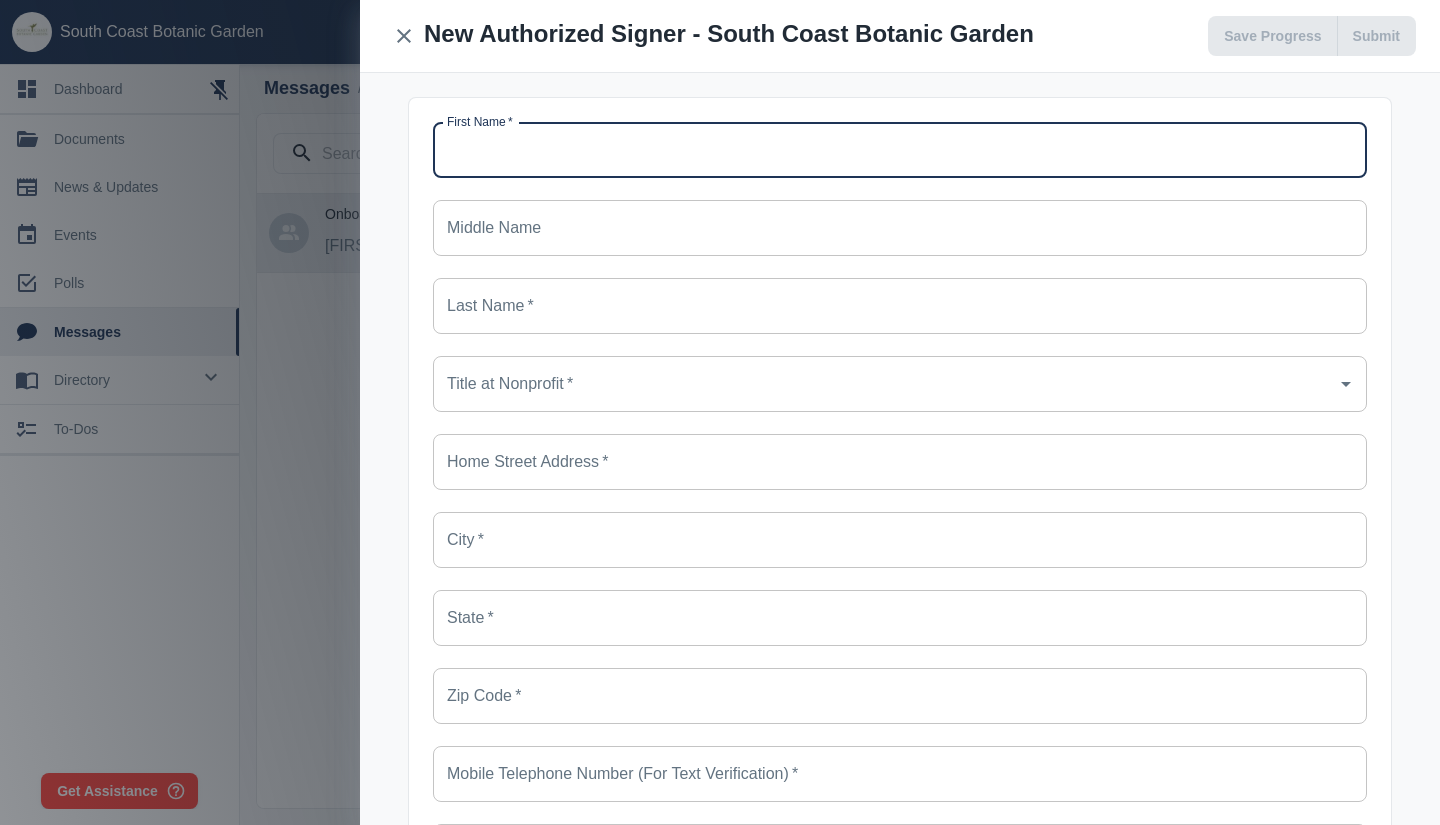 click on "First Name *" at bounding box center [900, 150] 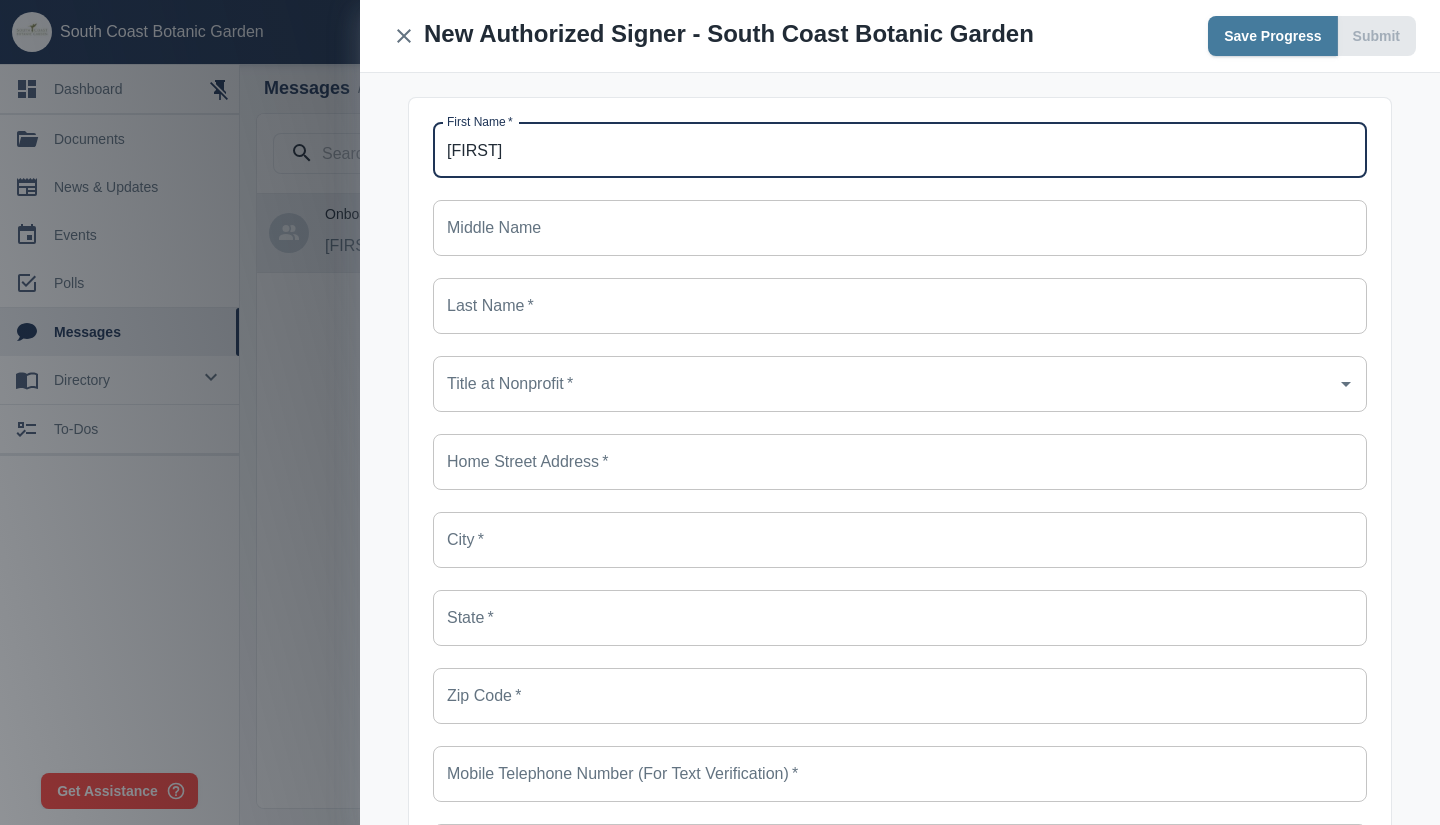 type on "[FIRST]" 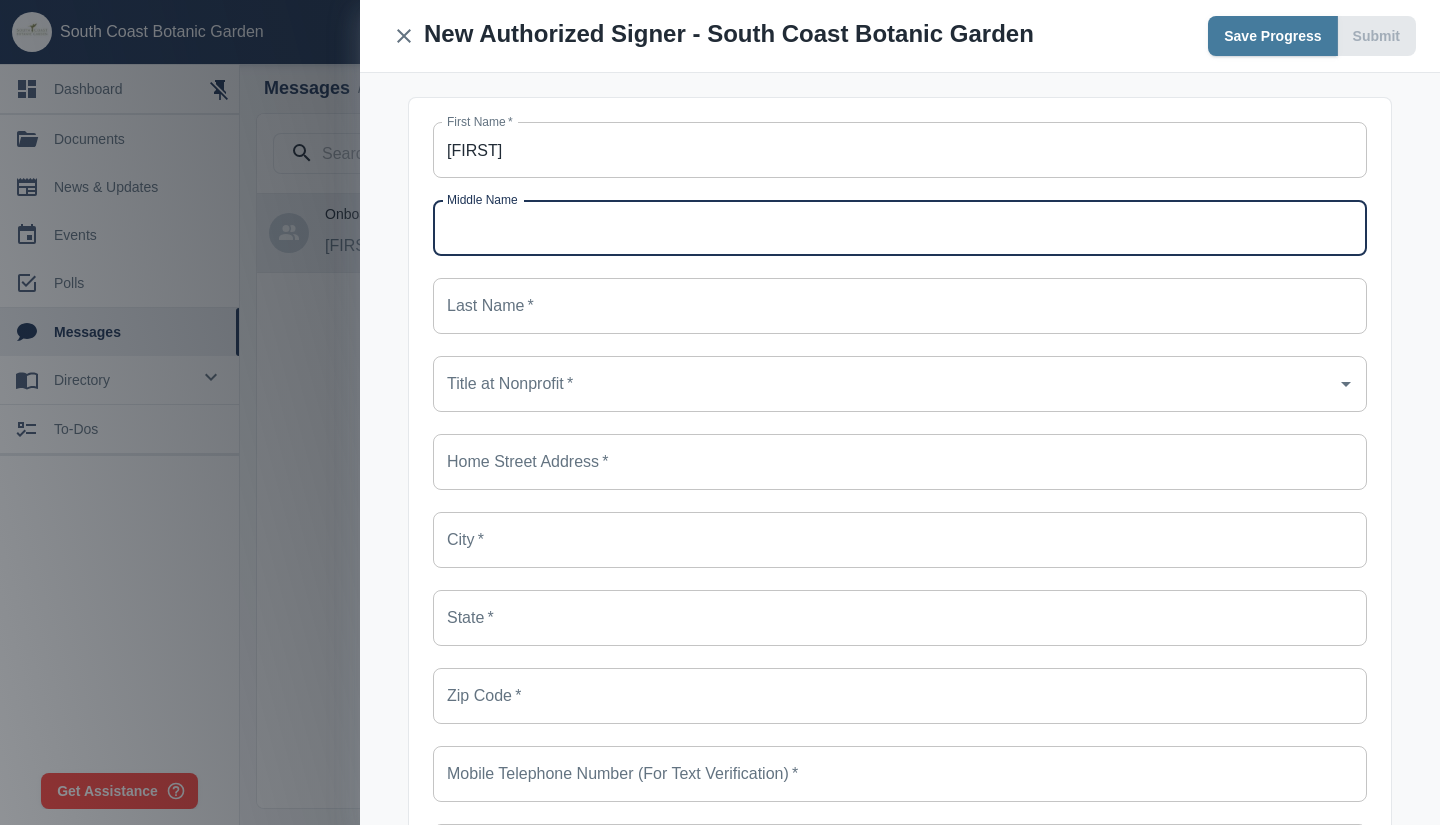 click on "Middle Name" at bounding box center (900, 228) 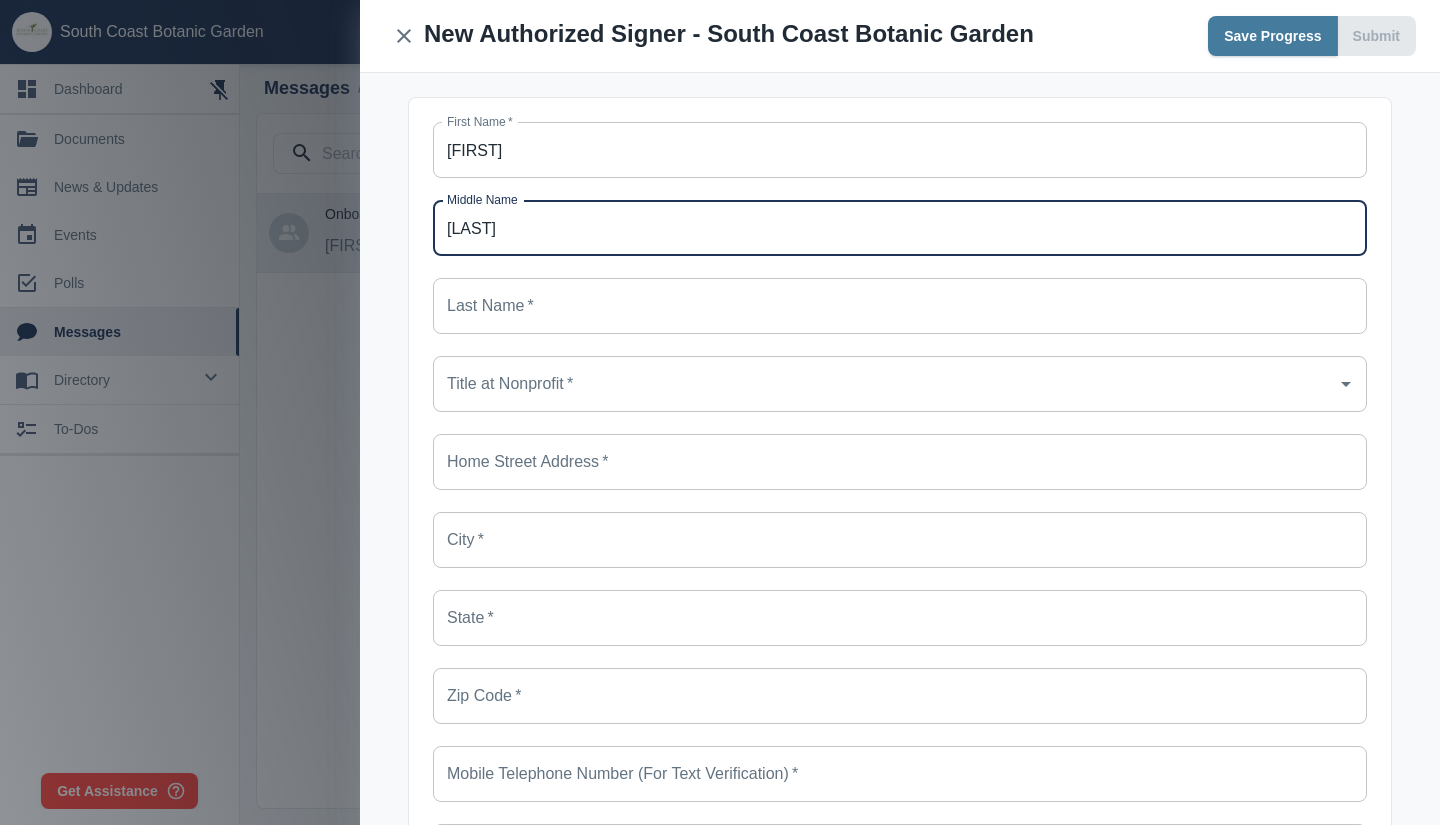 type on "[LAST]" 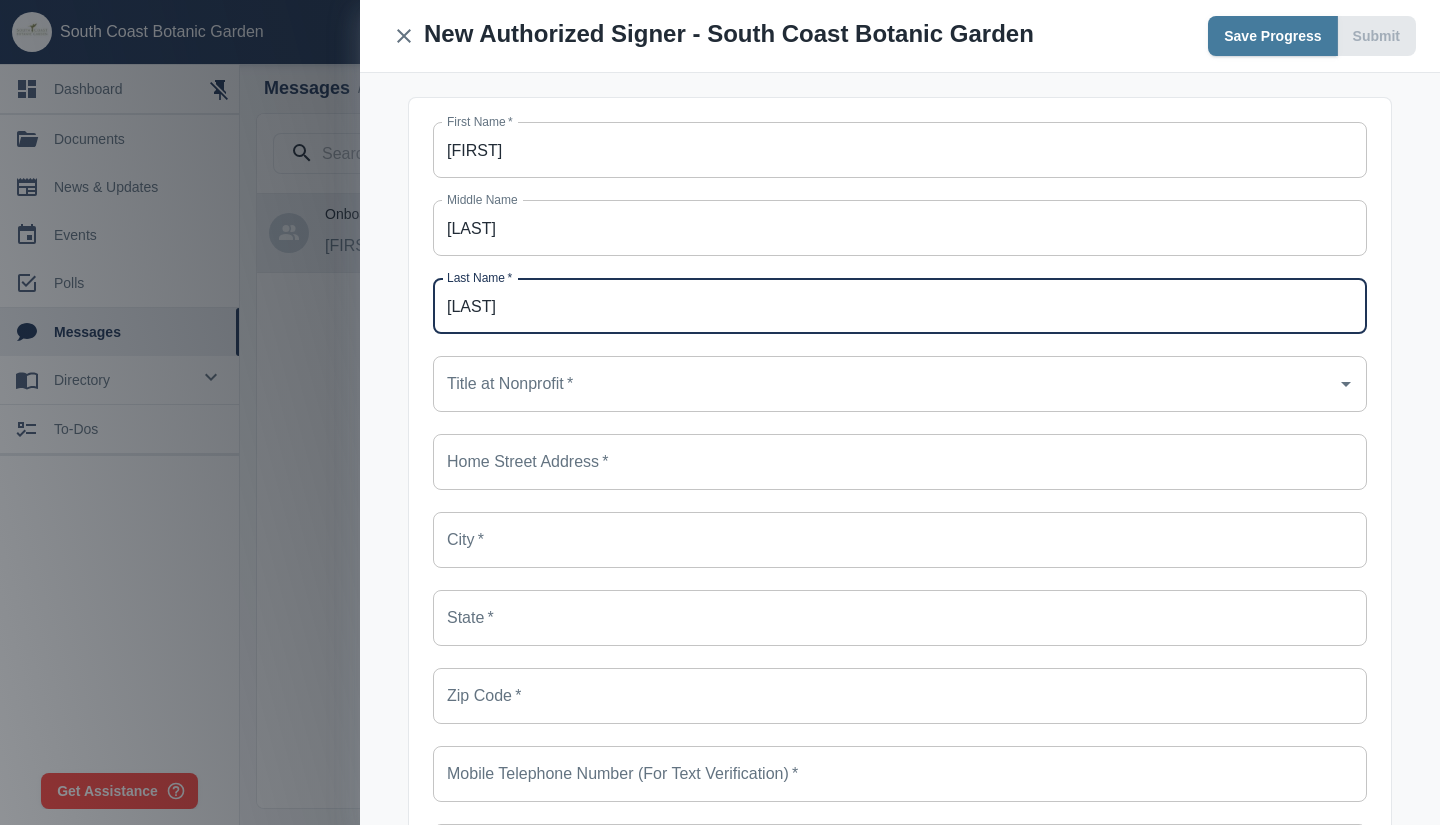 type on "[LAST]" 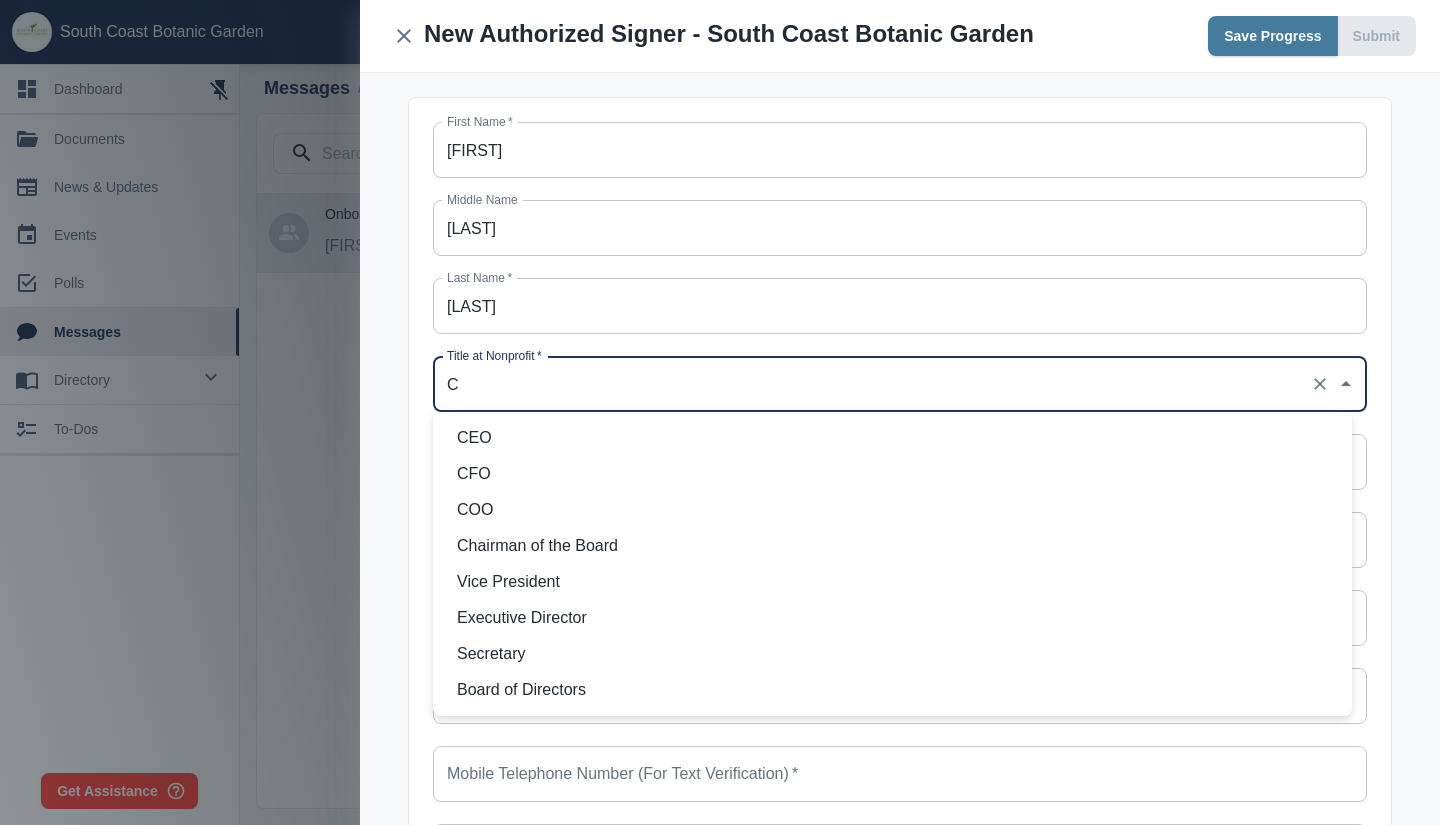 click on "CEO" at bounding box center [896, 438] 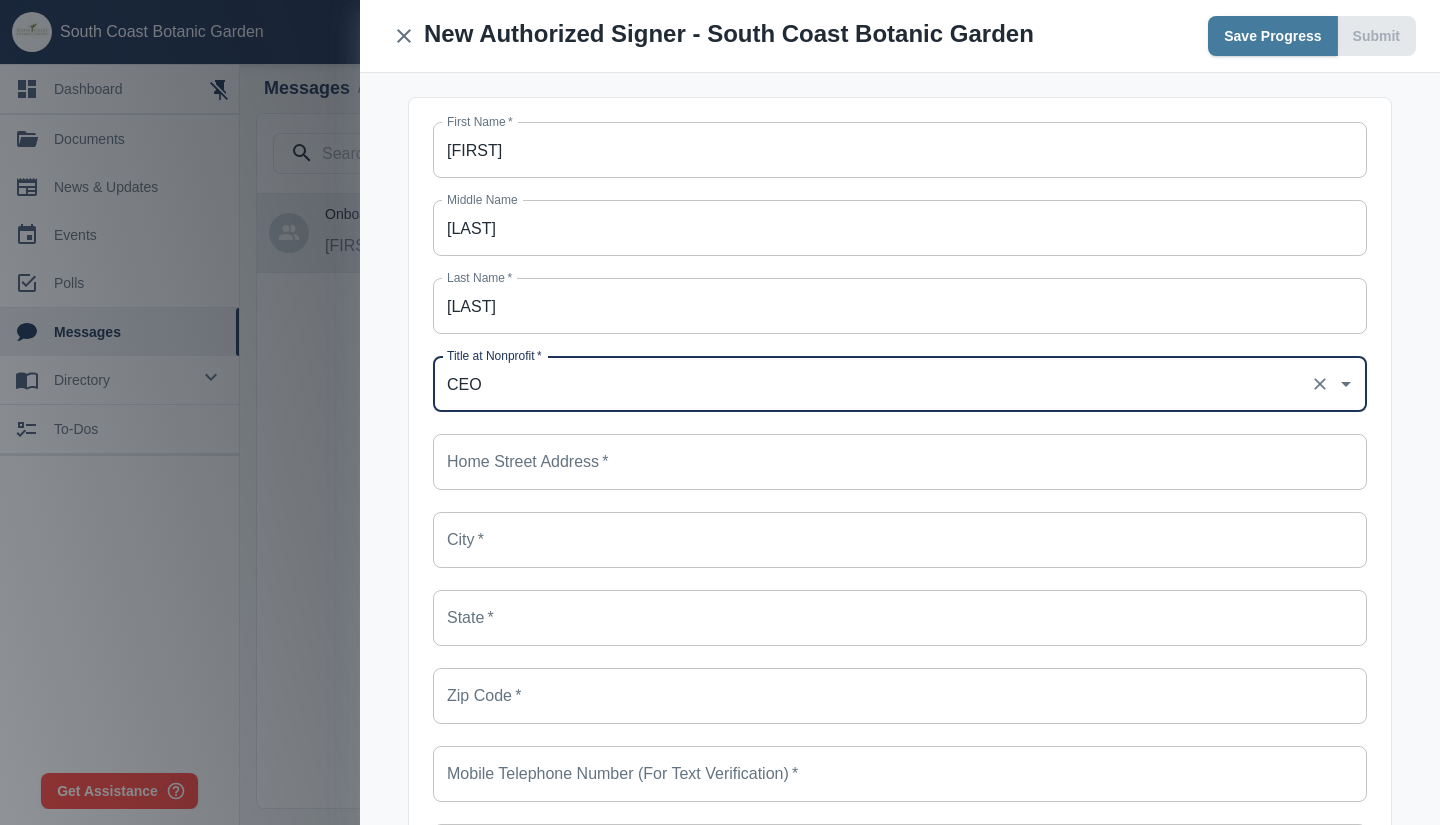 type on "CEO" 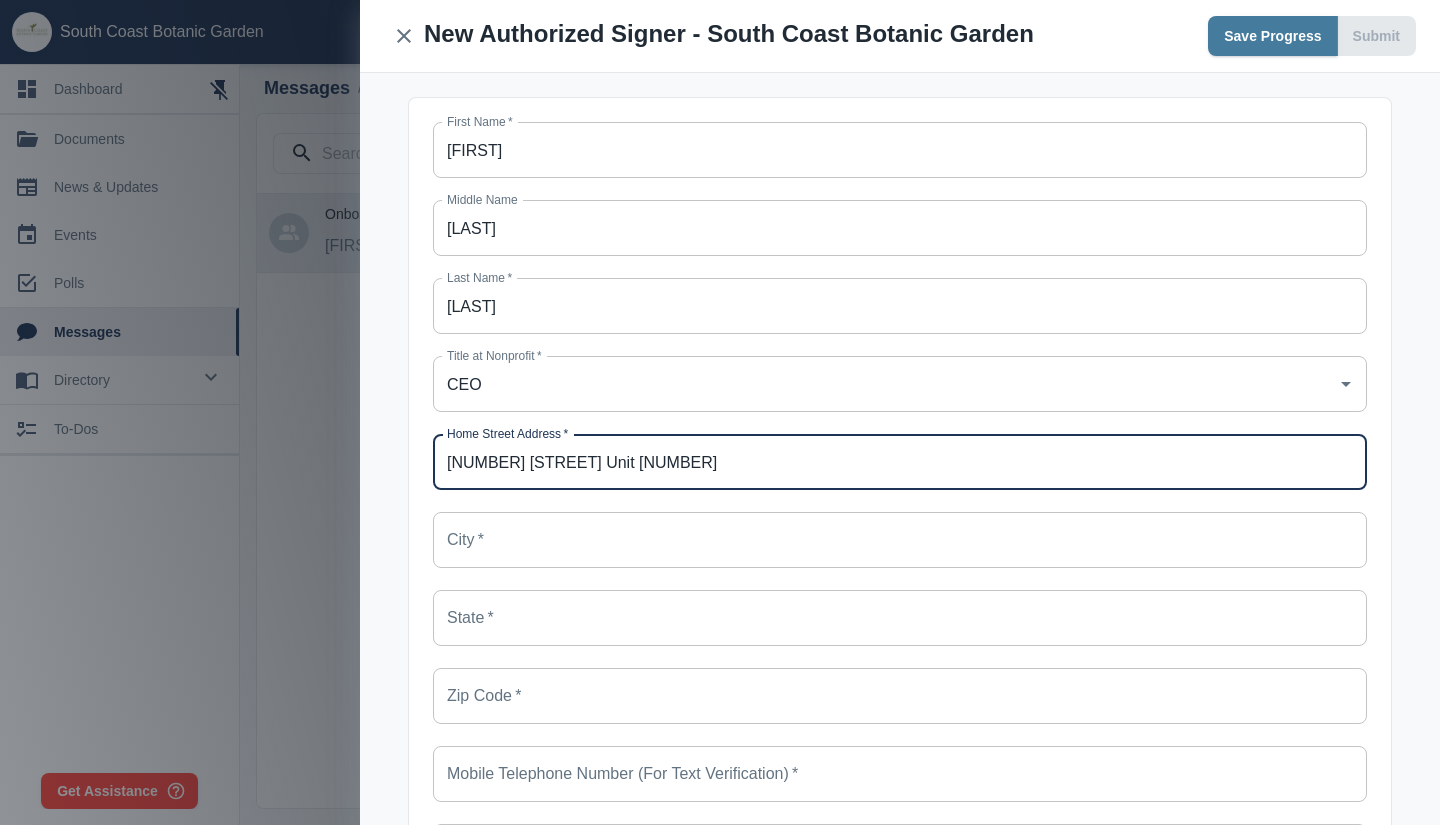 type on "[NUMBER] [STREET] Unit [NUMBER]" 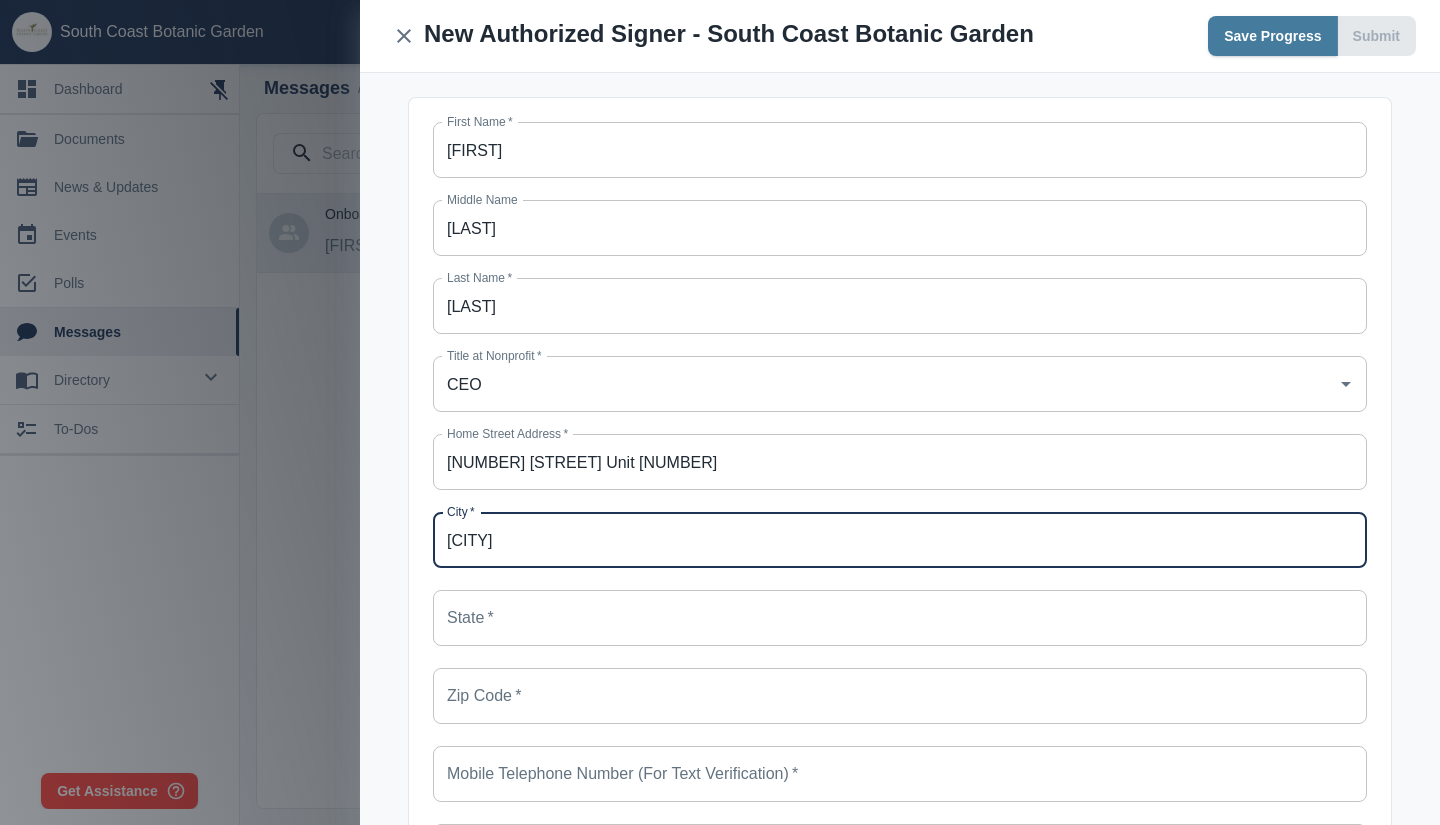 type on "[CITY]" 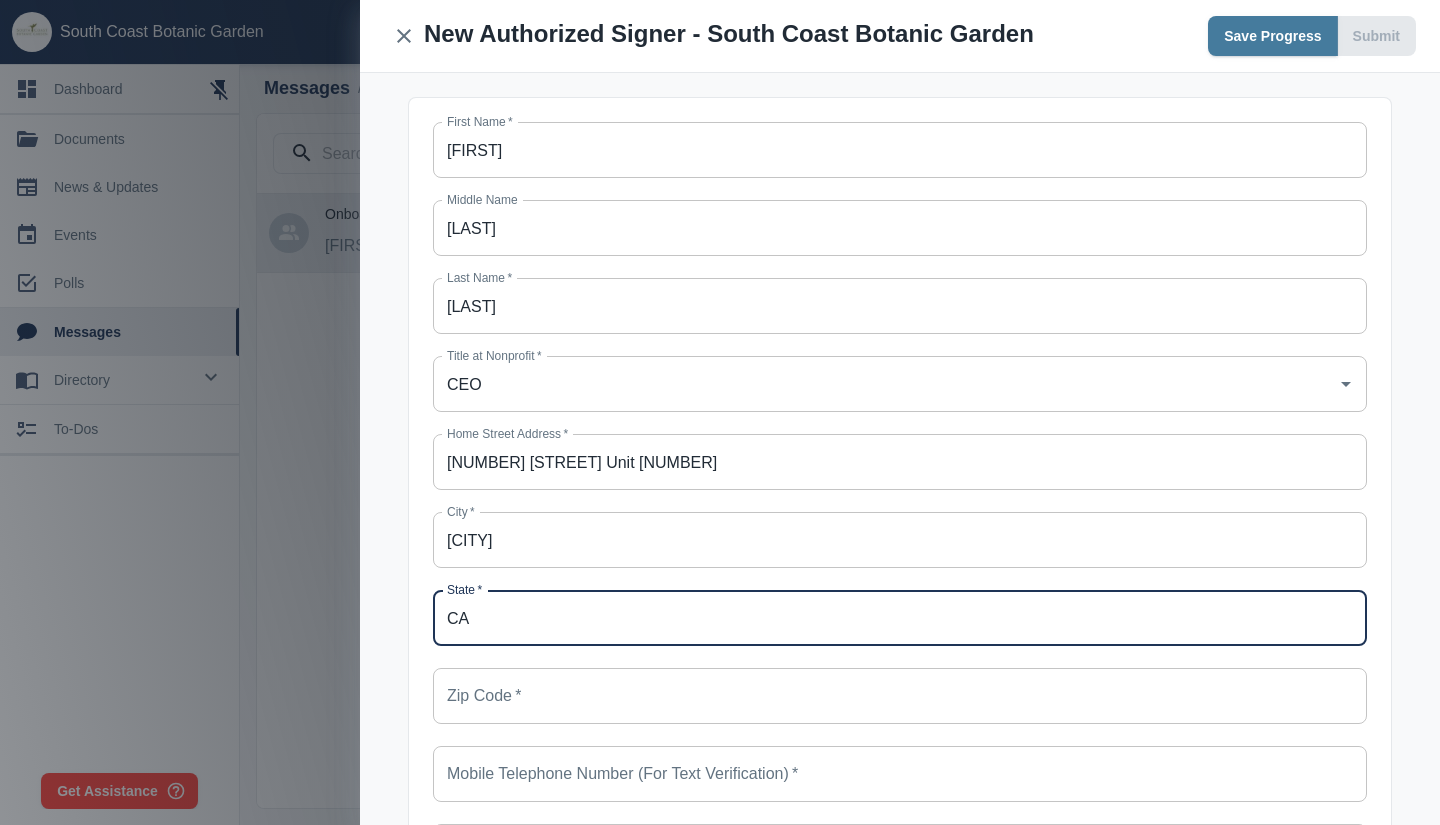 type on "CA" 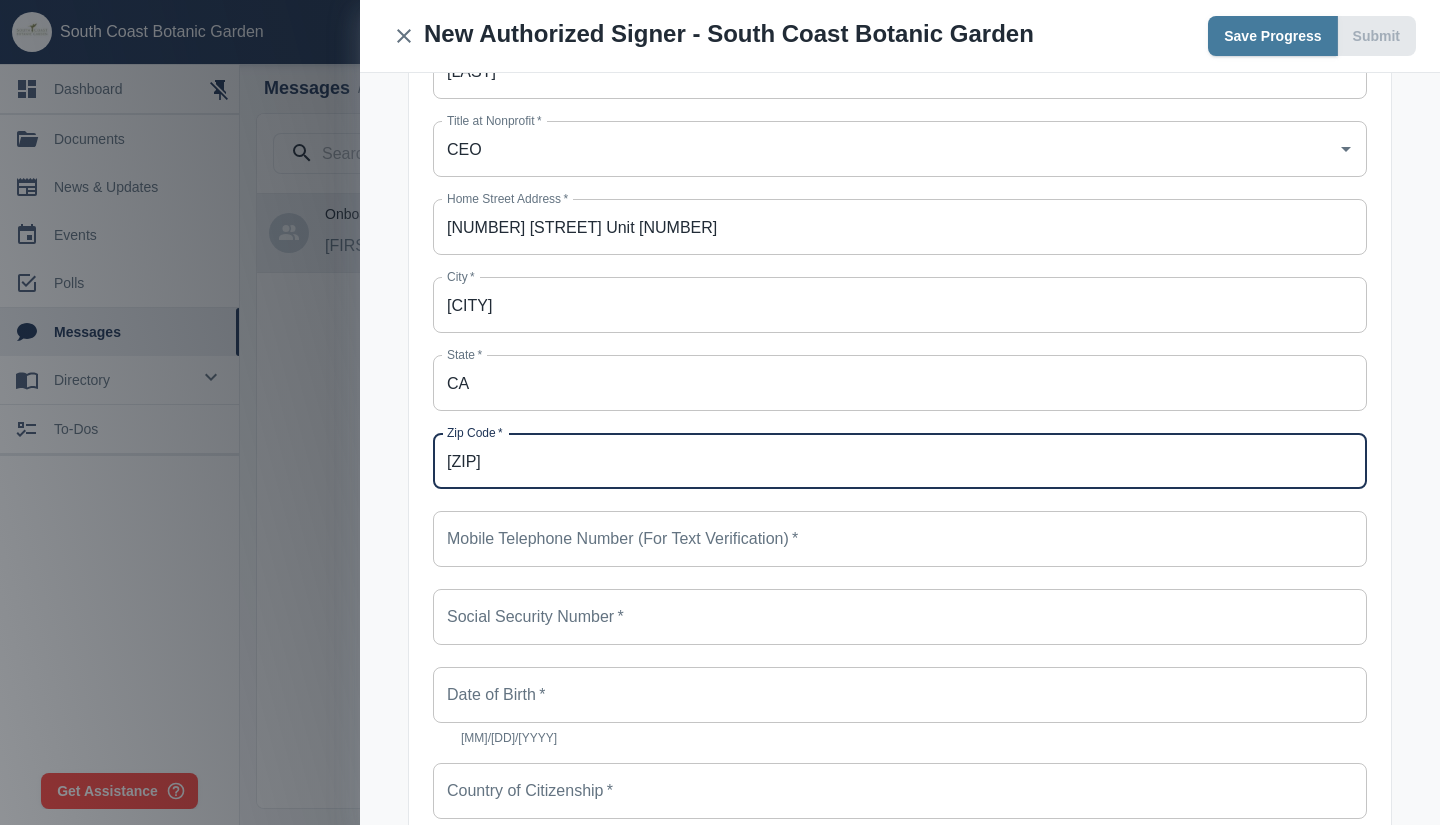 scroll, scrollTop: 300, scrollLeft: 0, axis: vertical 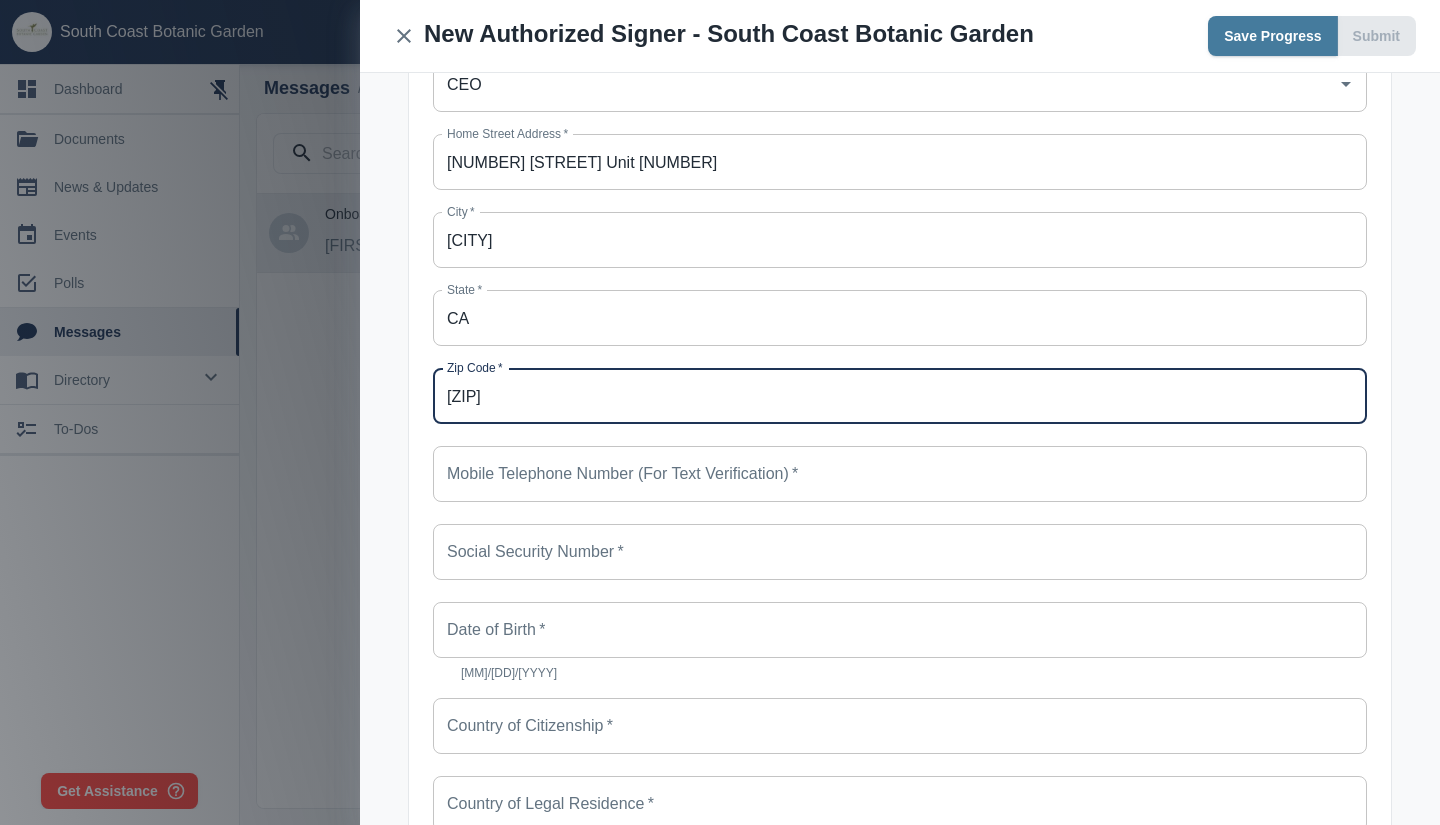 type on "[ZIP]" 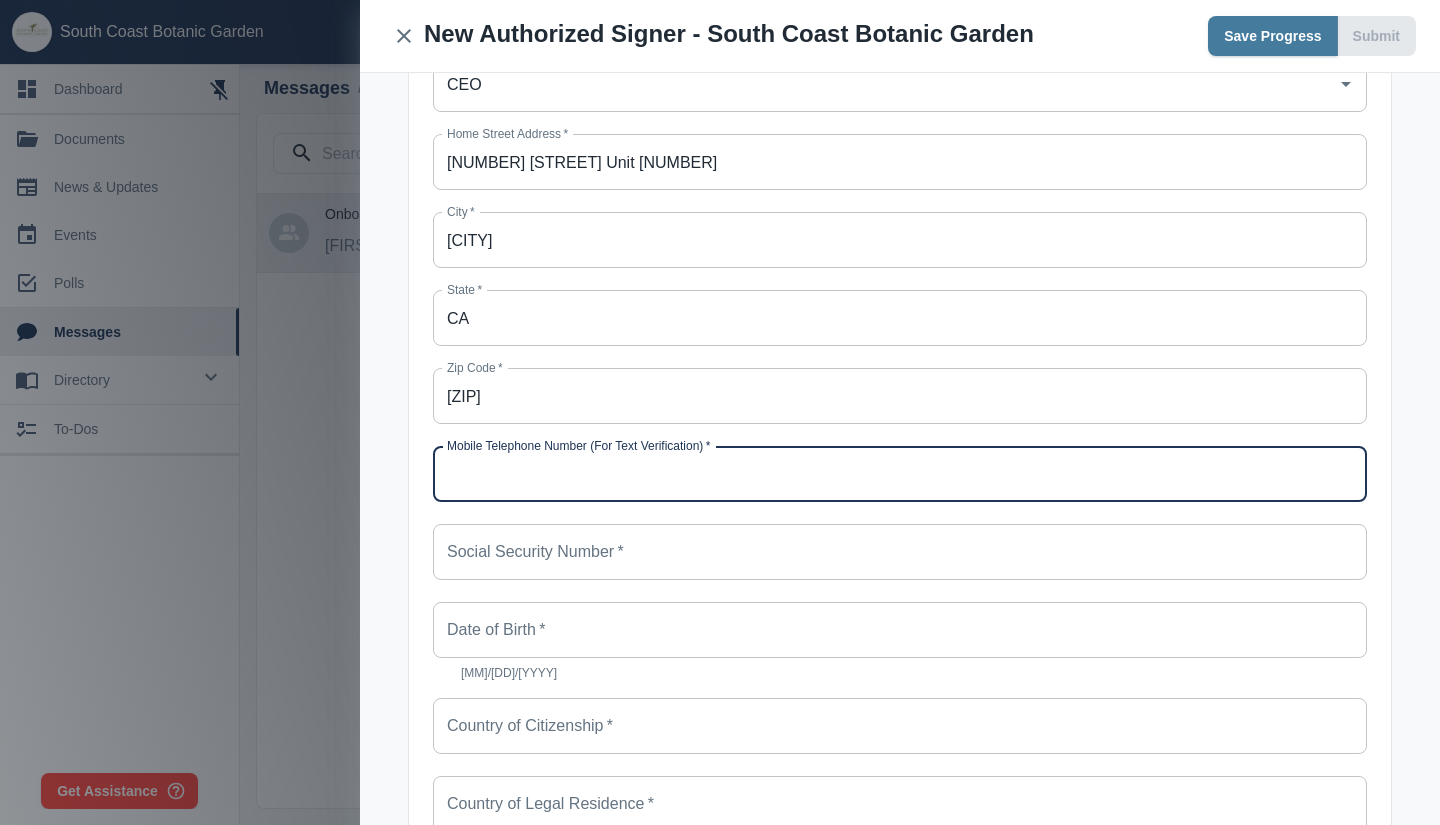 click on "Mobile Telephone Number (For Text Verification)   *" at bounding box center [900, 474] 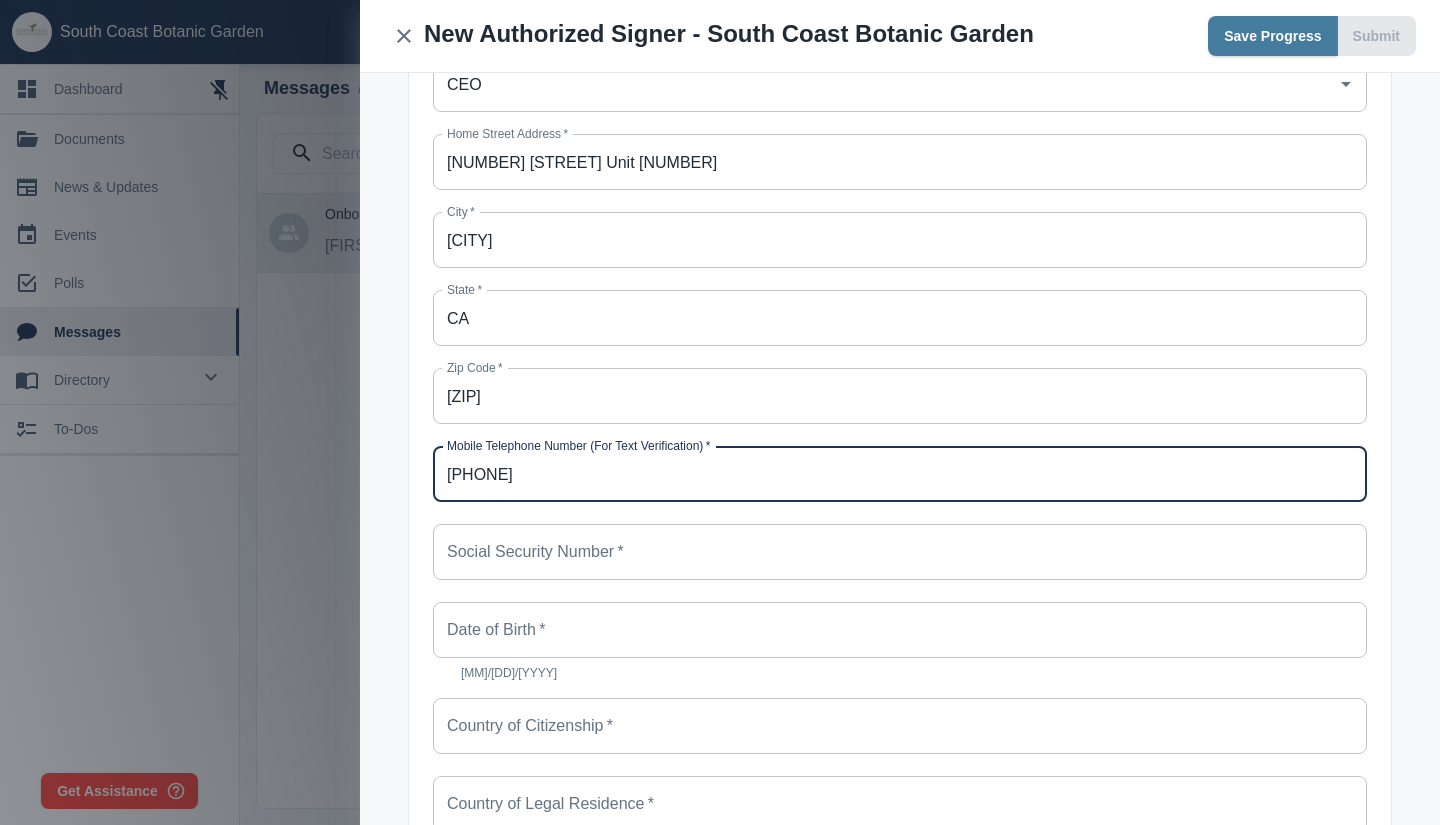 type on "[PHONE]" 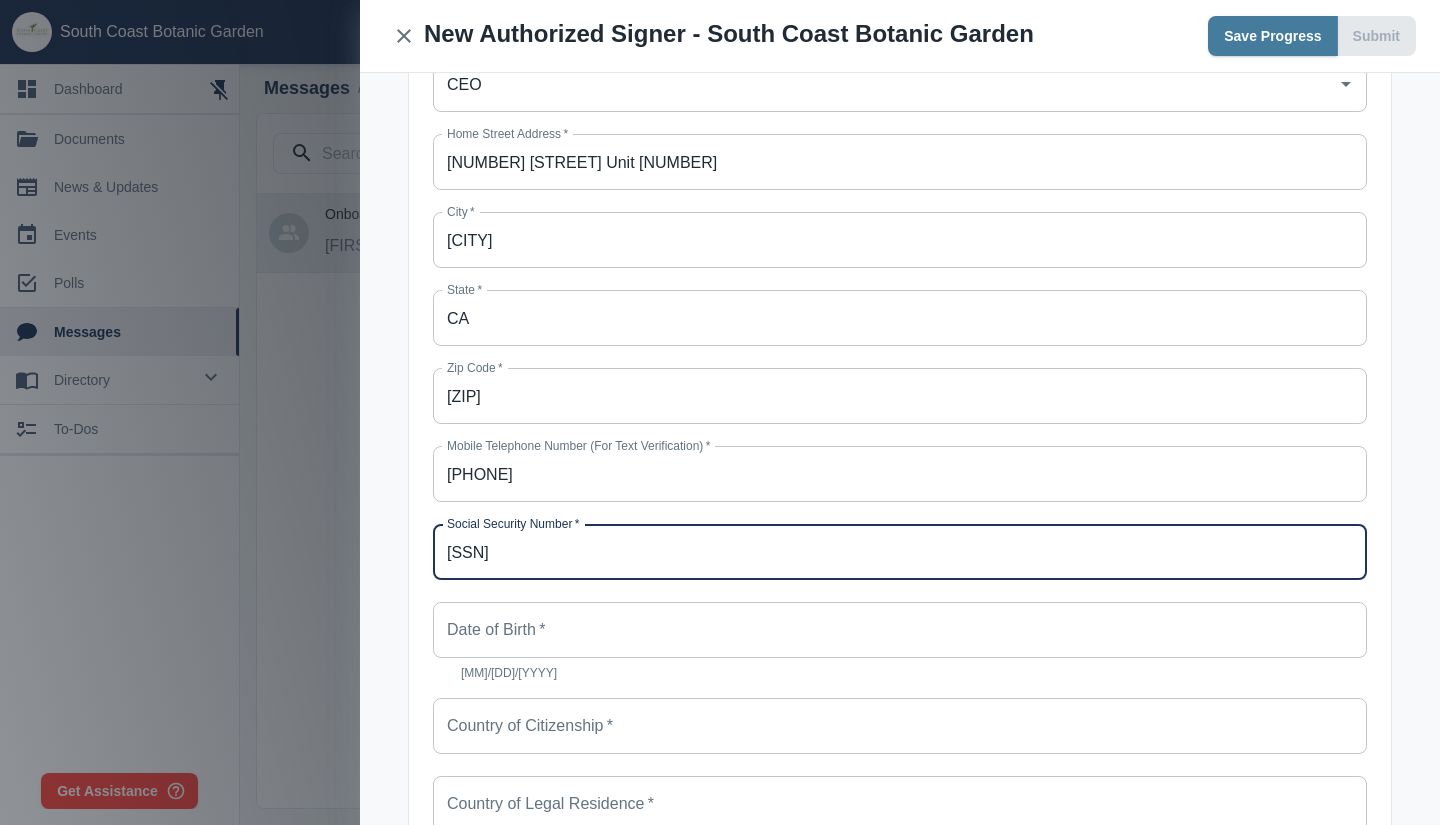 type on "[SSN]" 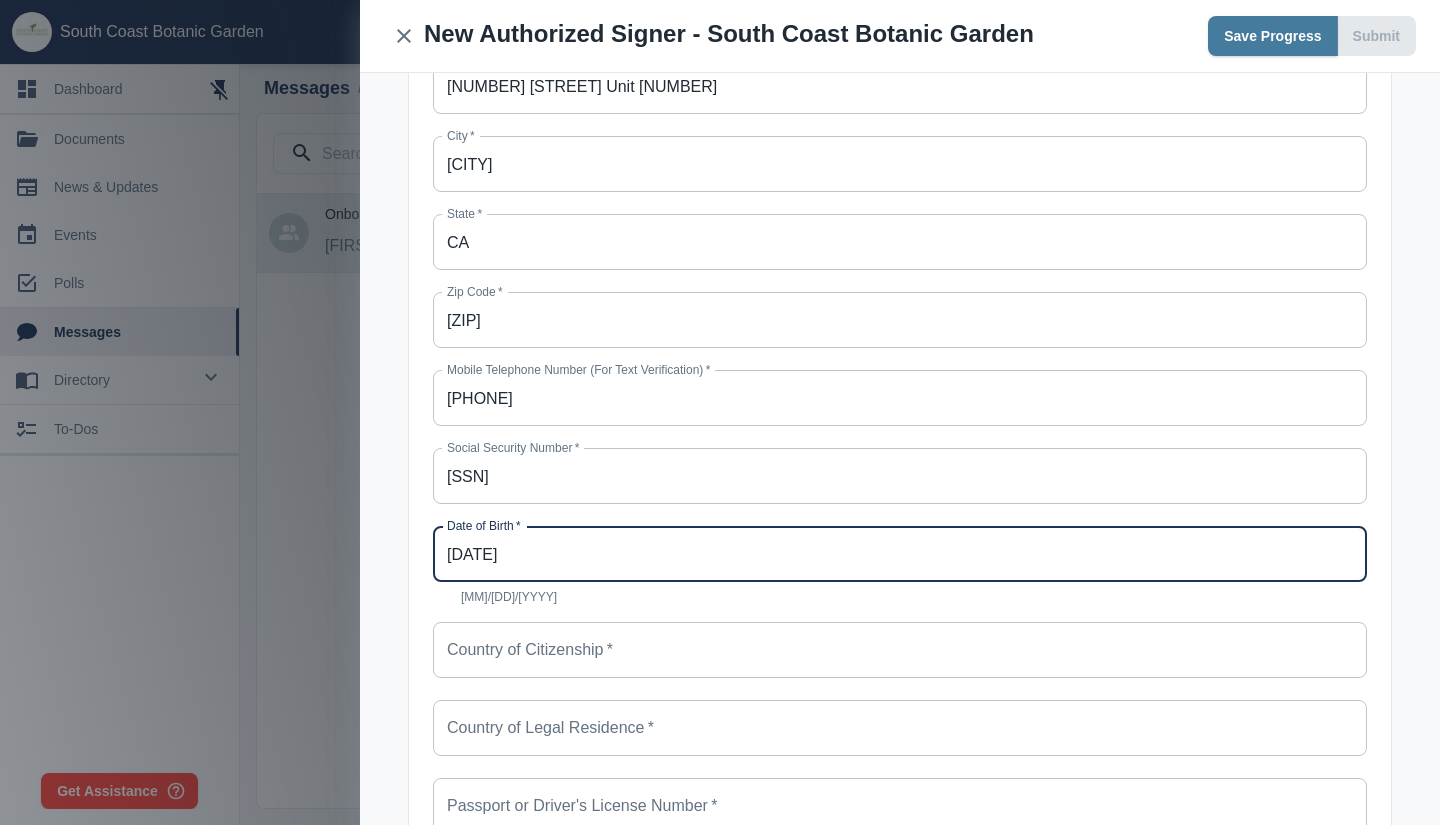 scroll, scrollTop: 400, scrollLeft: 0, axis: vertical 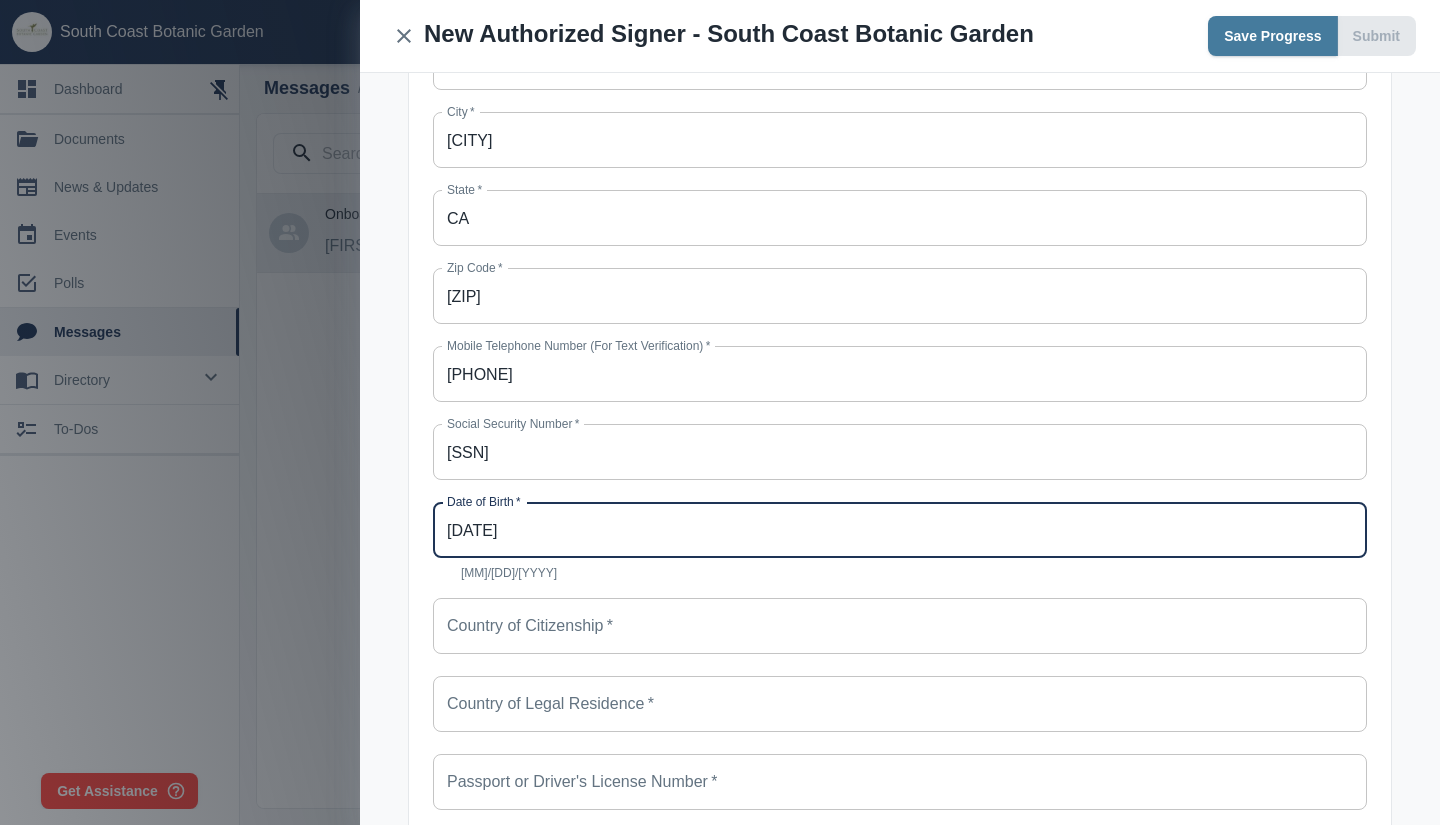 type on "[DATE]" 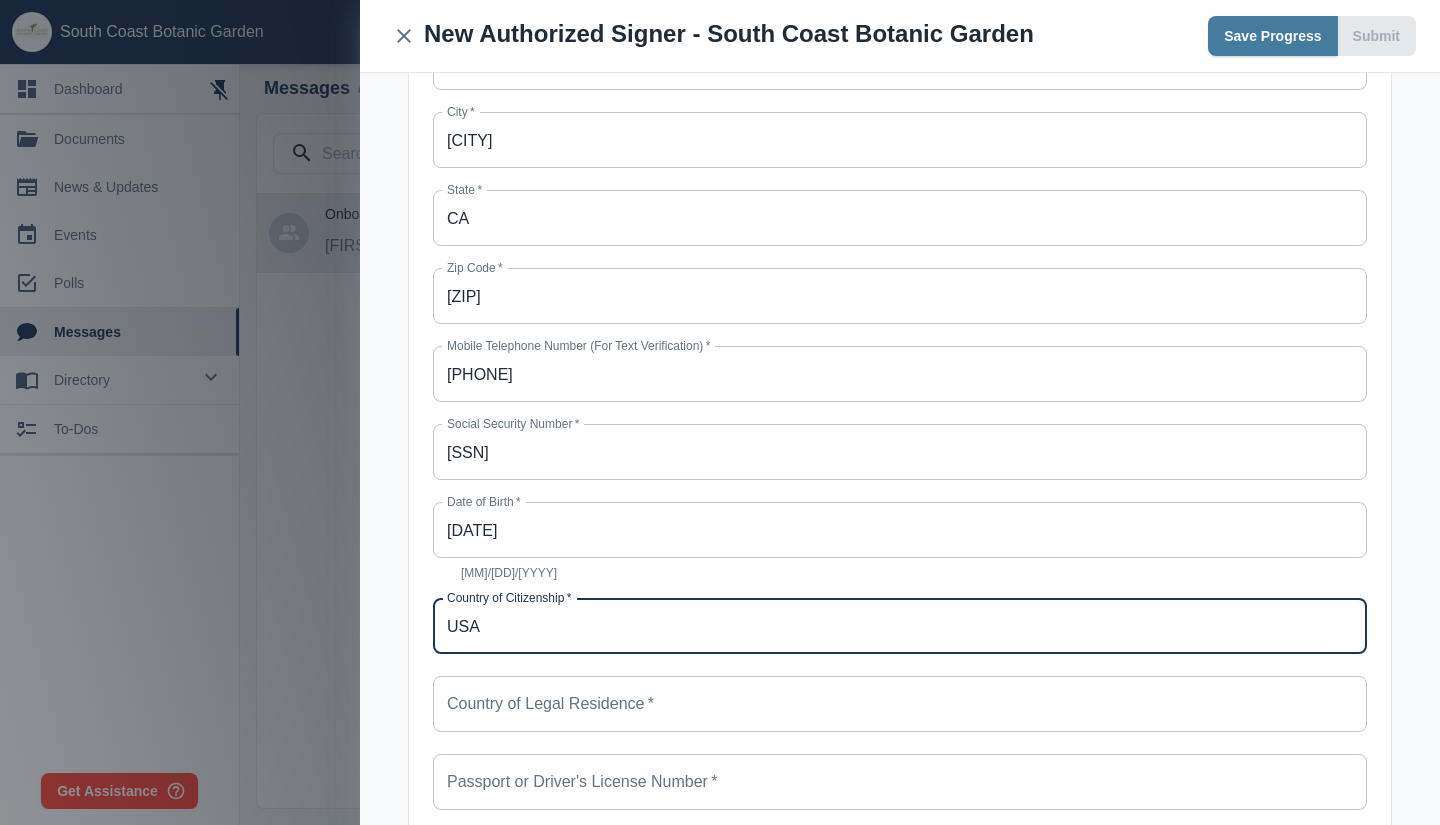 type on "USA" 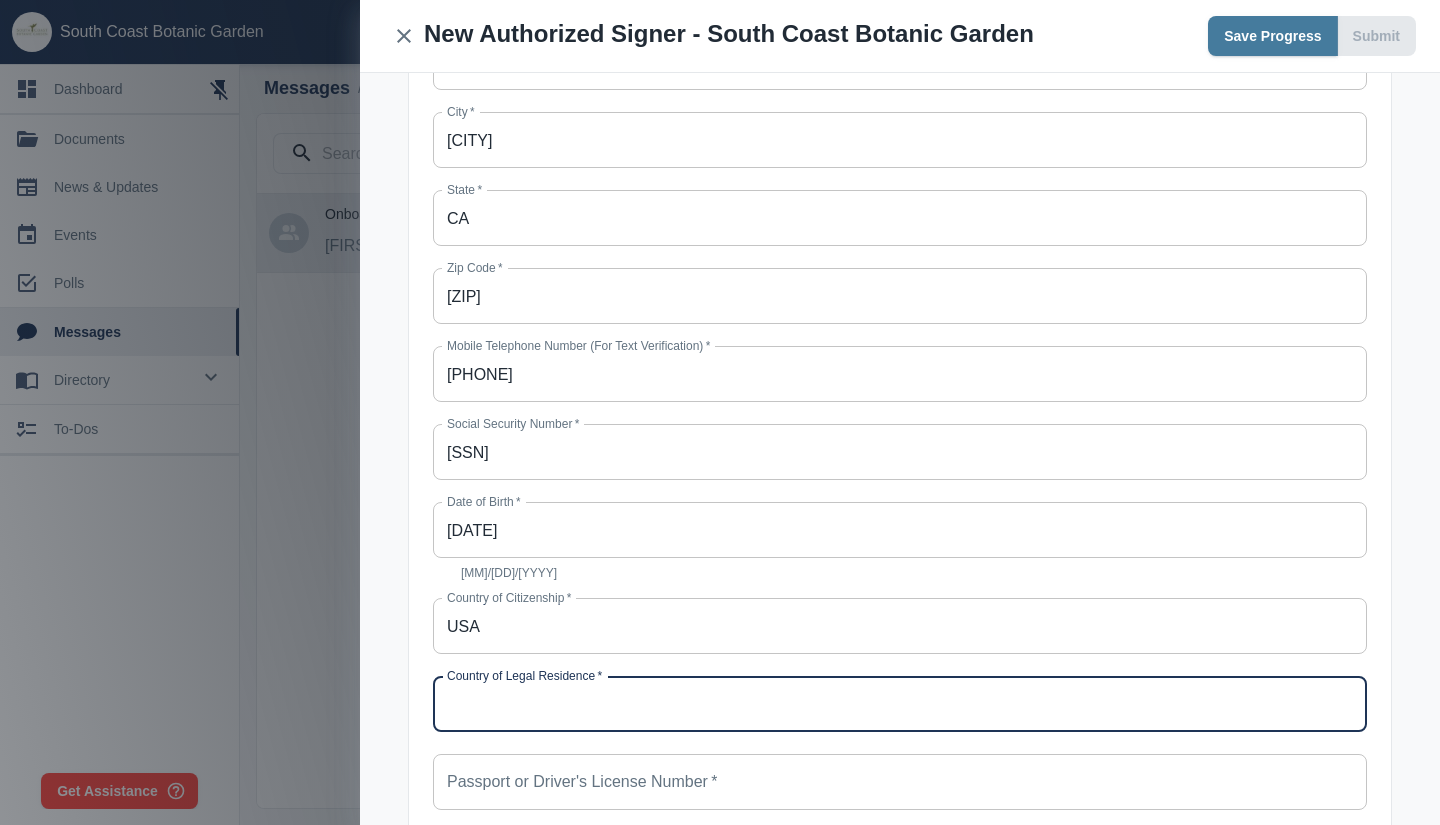 click on "Country of Legal Residence   *" at bounding box center (900, 704) 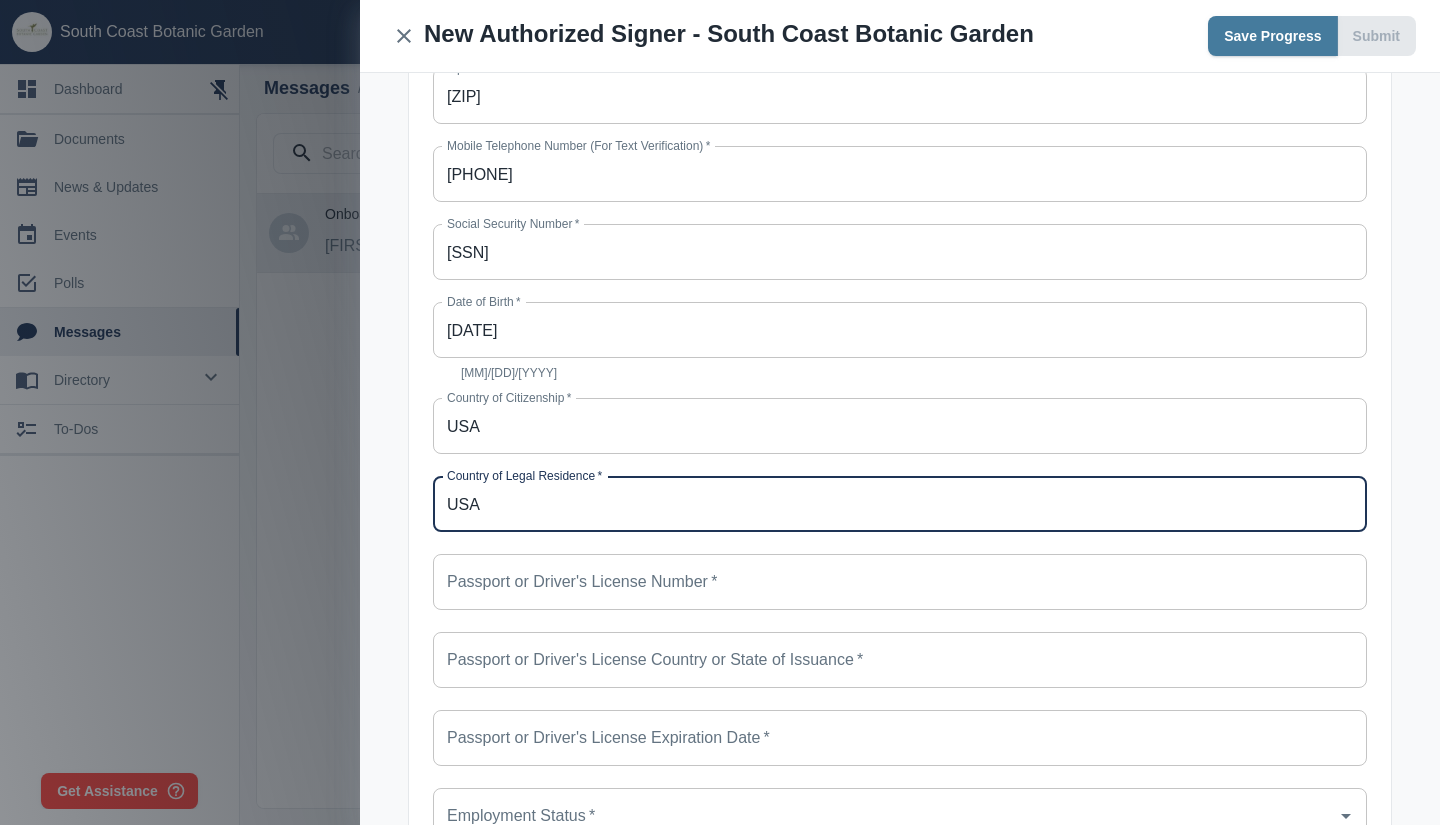 scroll, scrollTop: 700, scrollLeft: 0, axis: vertical 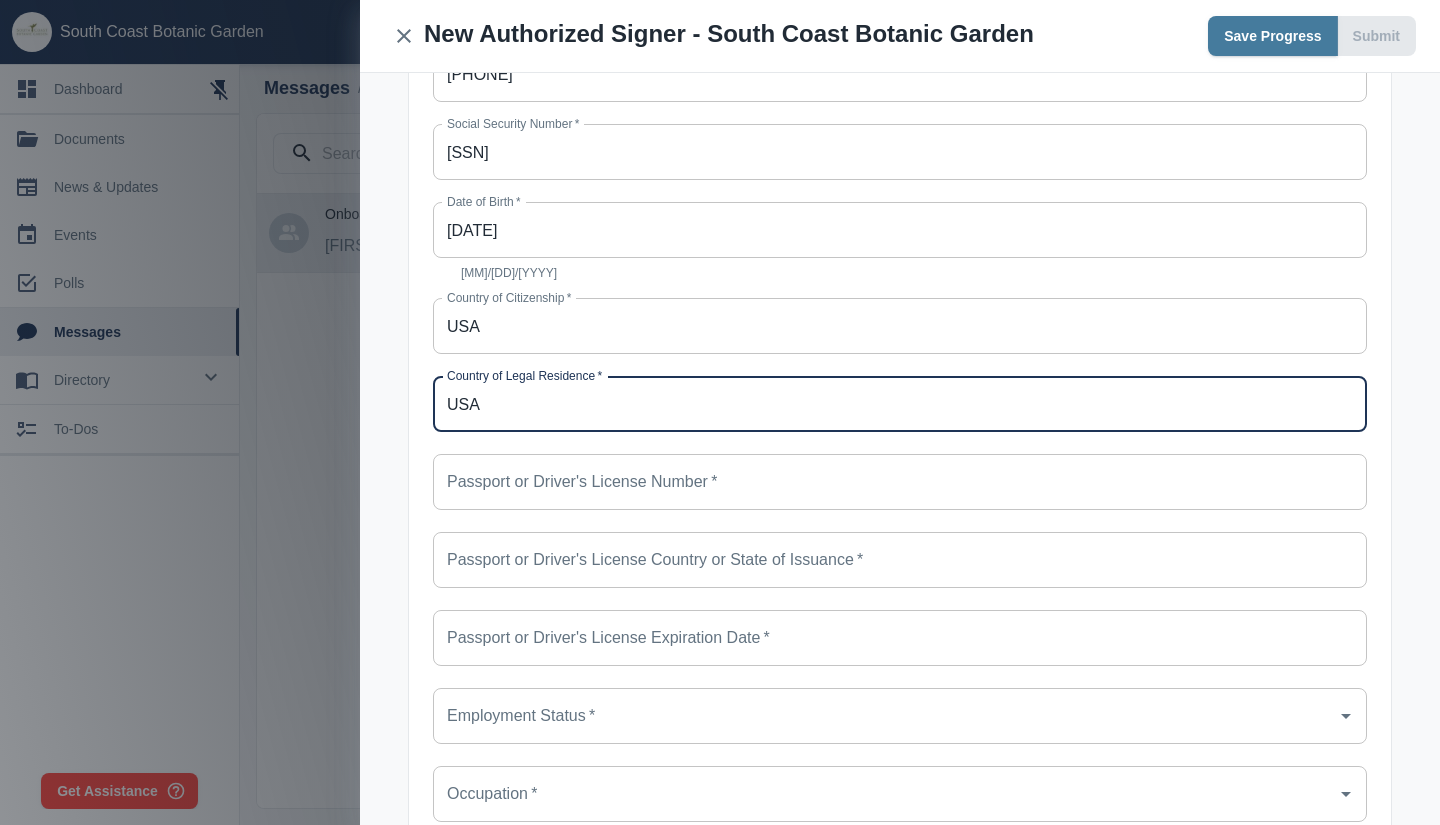 type on "USA" 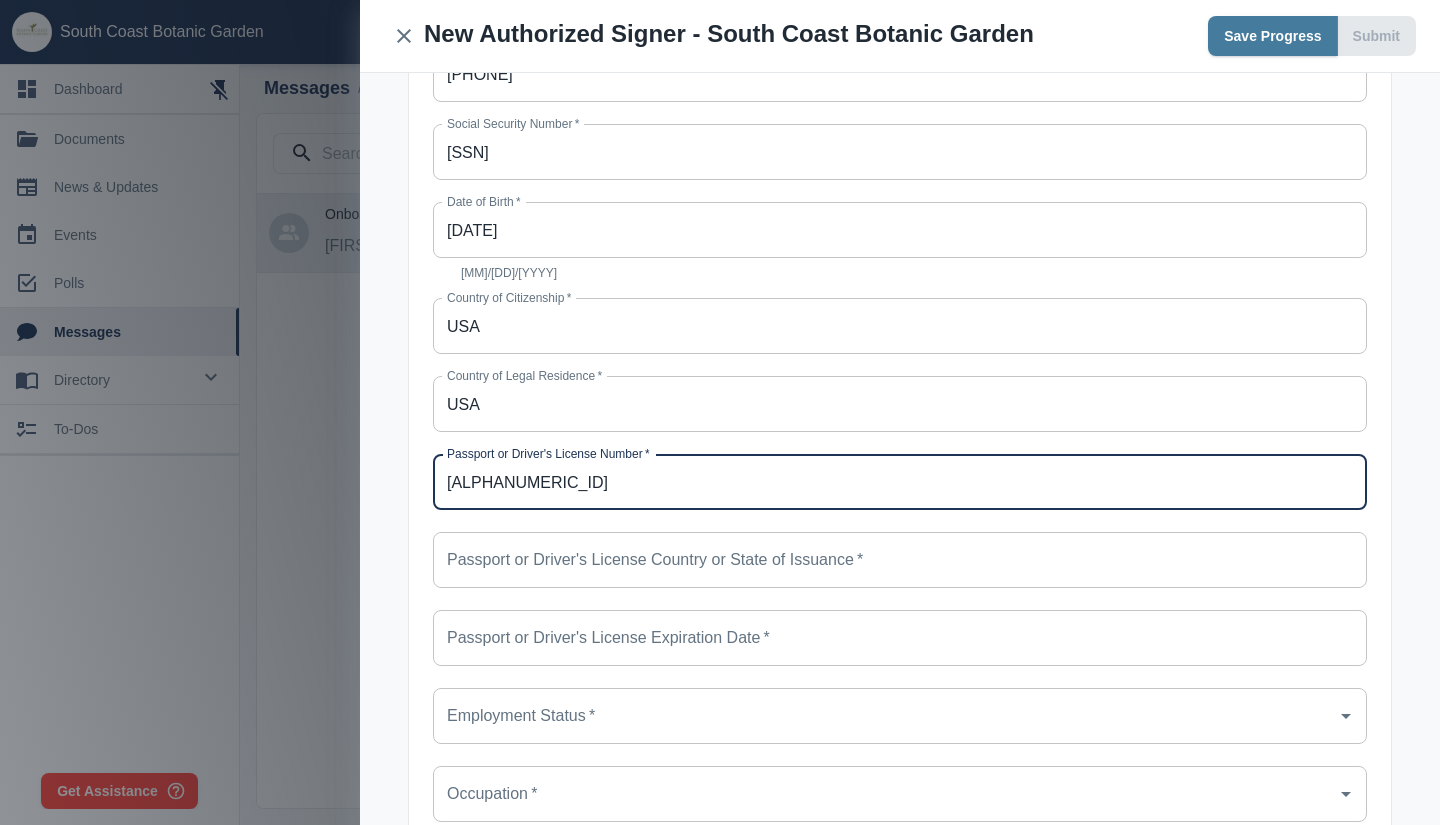 type on "[ALPHANUMERIC_ID]" 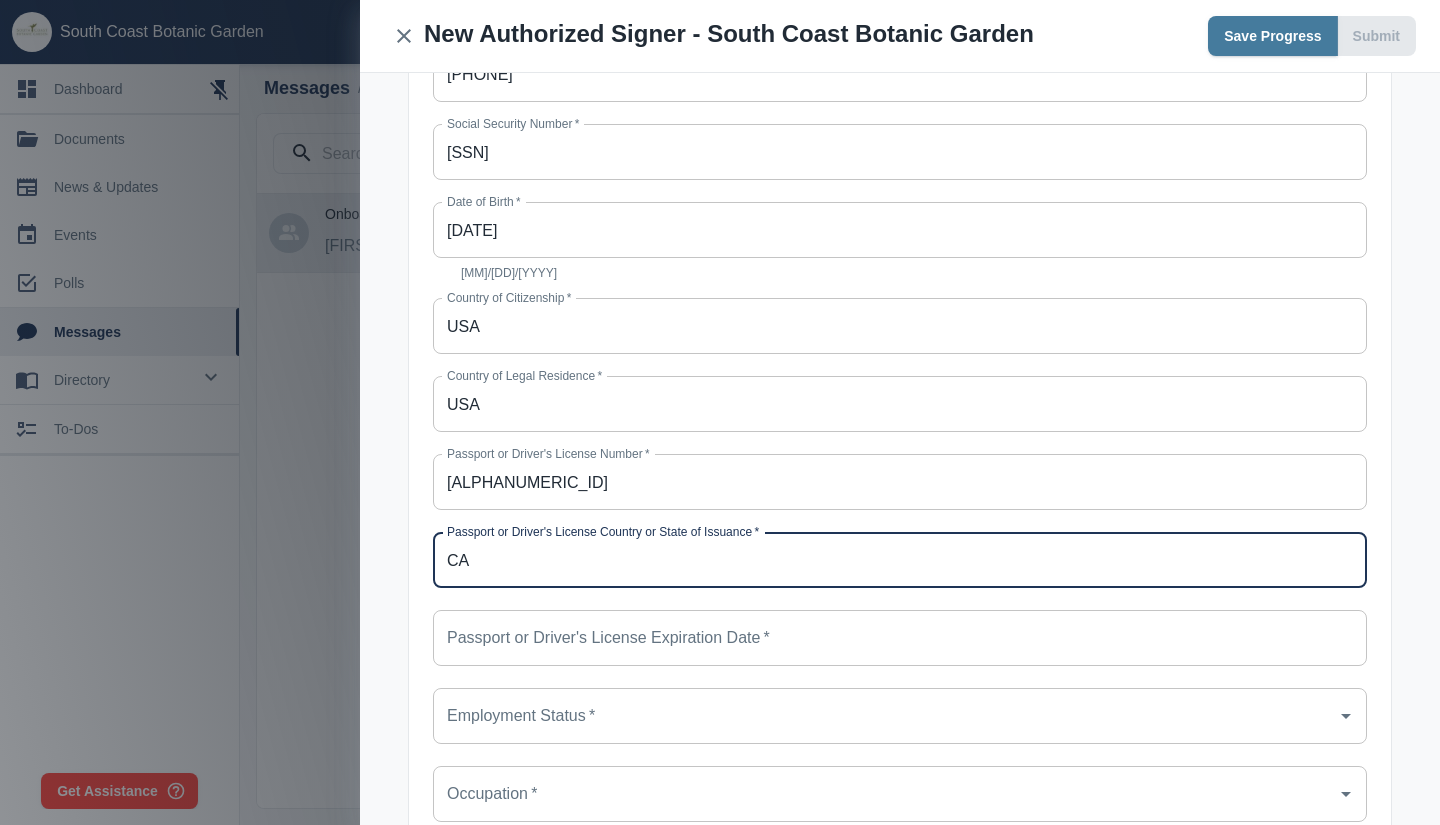 type on "CA" 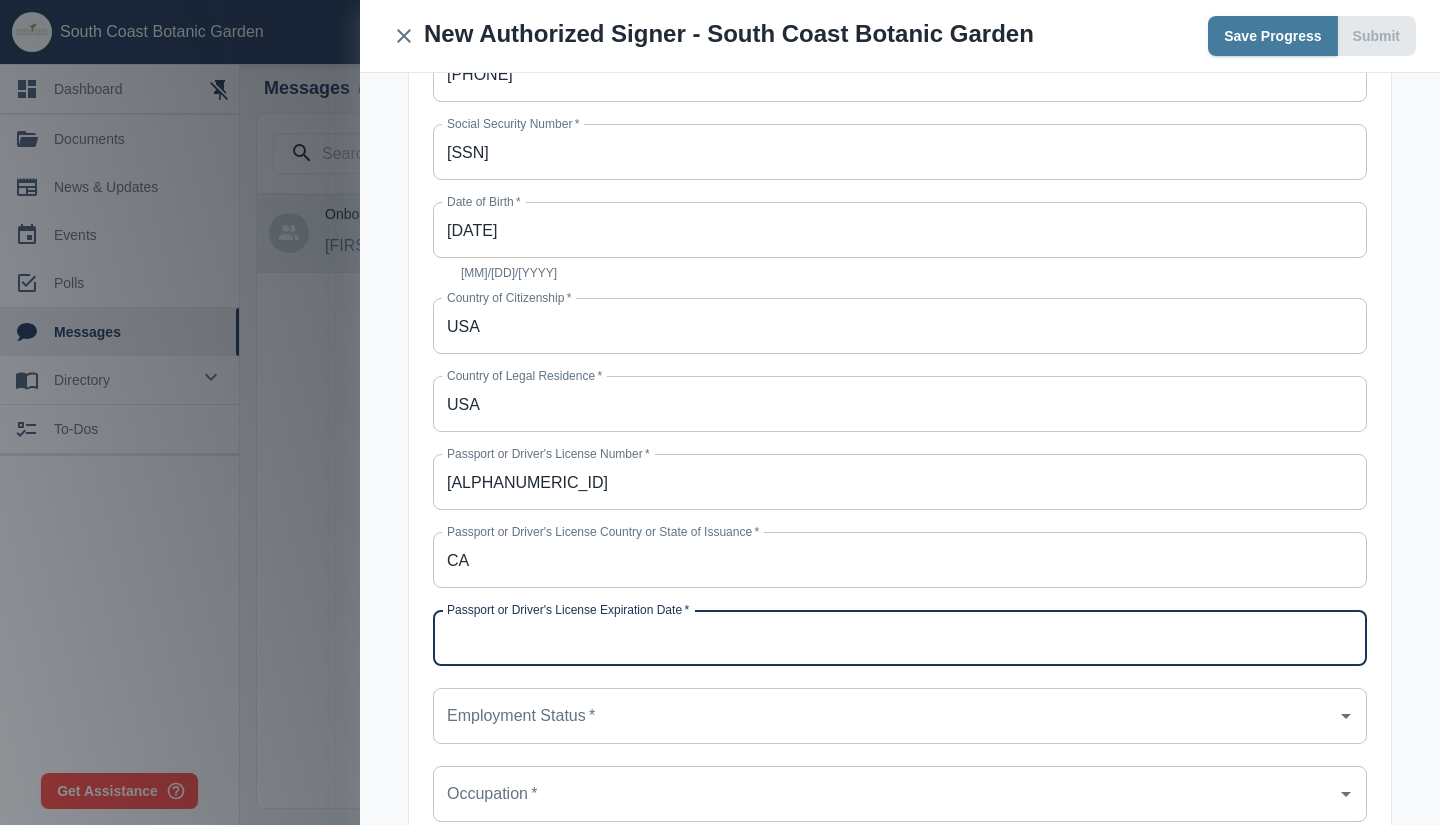 click on "Passport or Driver's License Expiration Date   *" at bounding box center [900, 638] 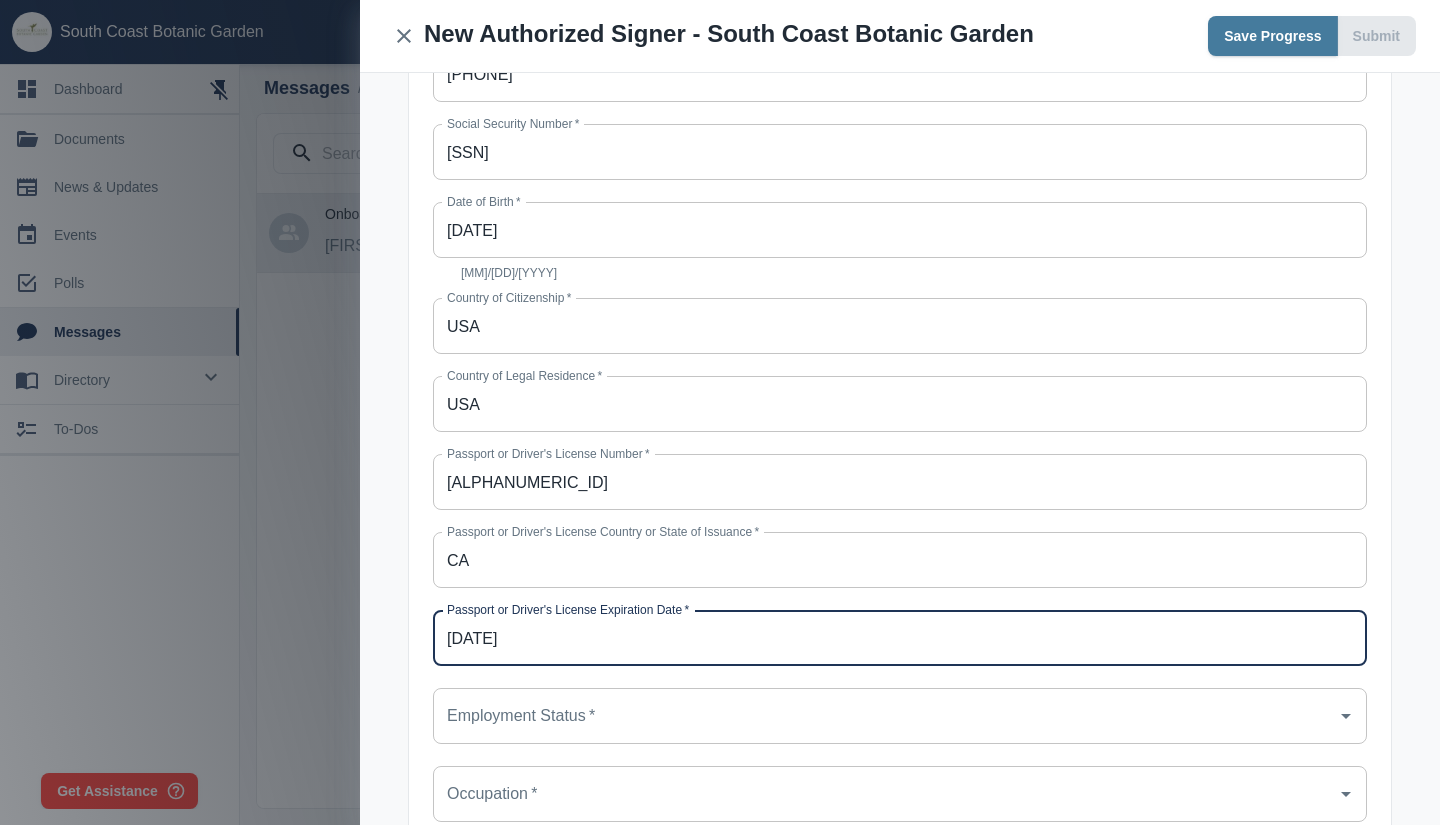 type on "[DATE]" 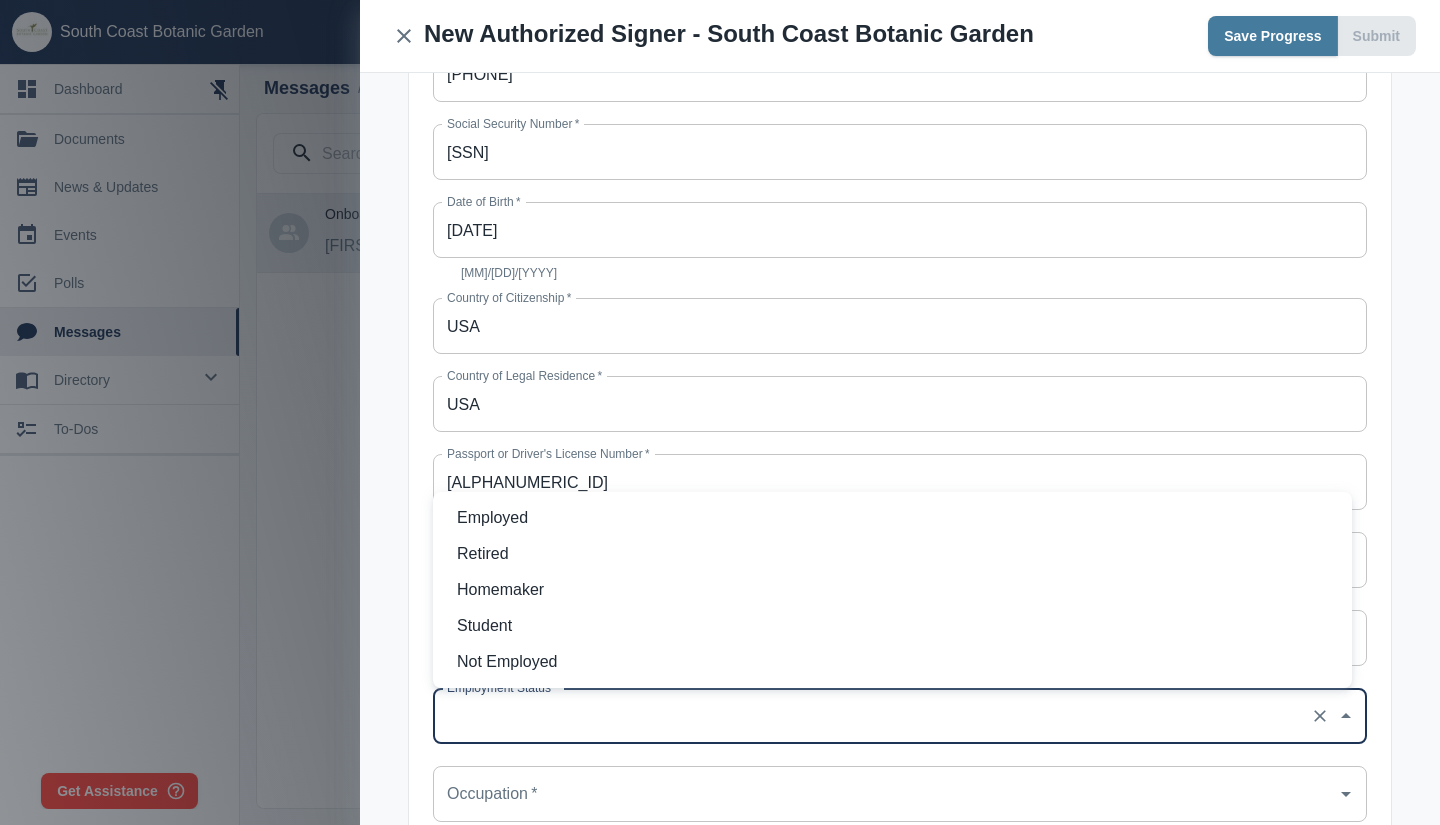 click on "Employment Status   *" at bounding box center [872, 716] 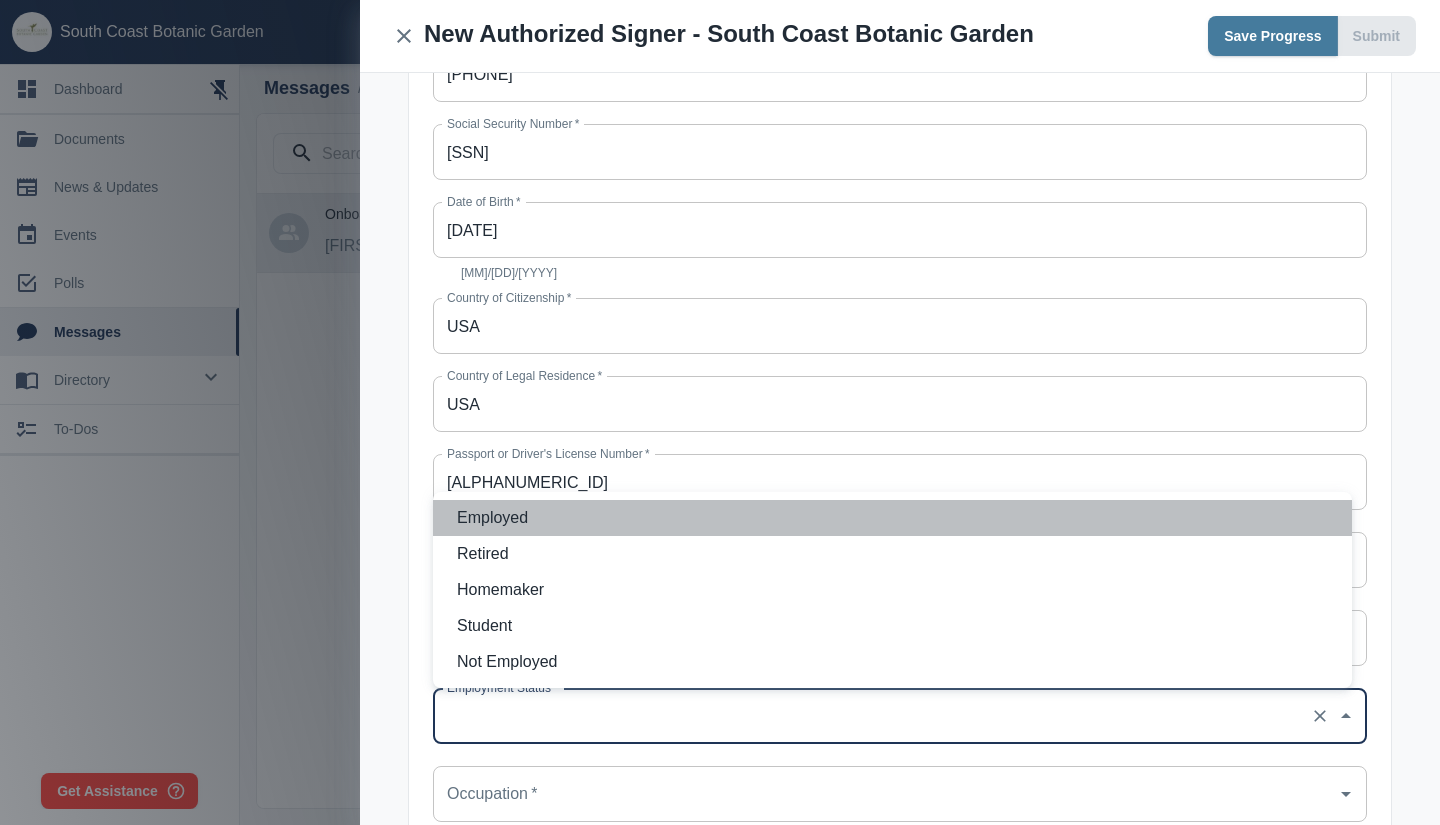 click on "Employed" at bounding box center (896, 518) 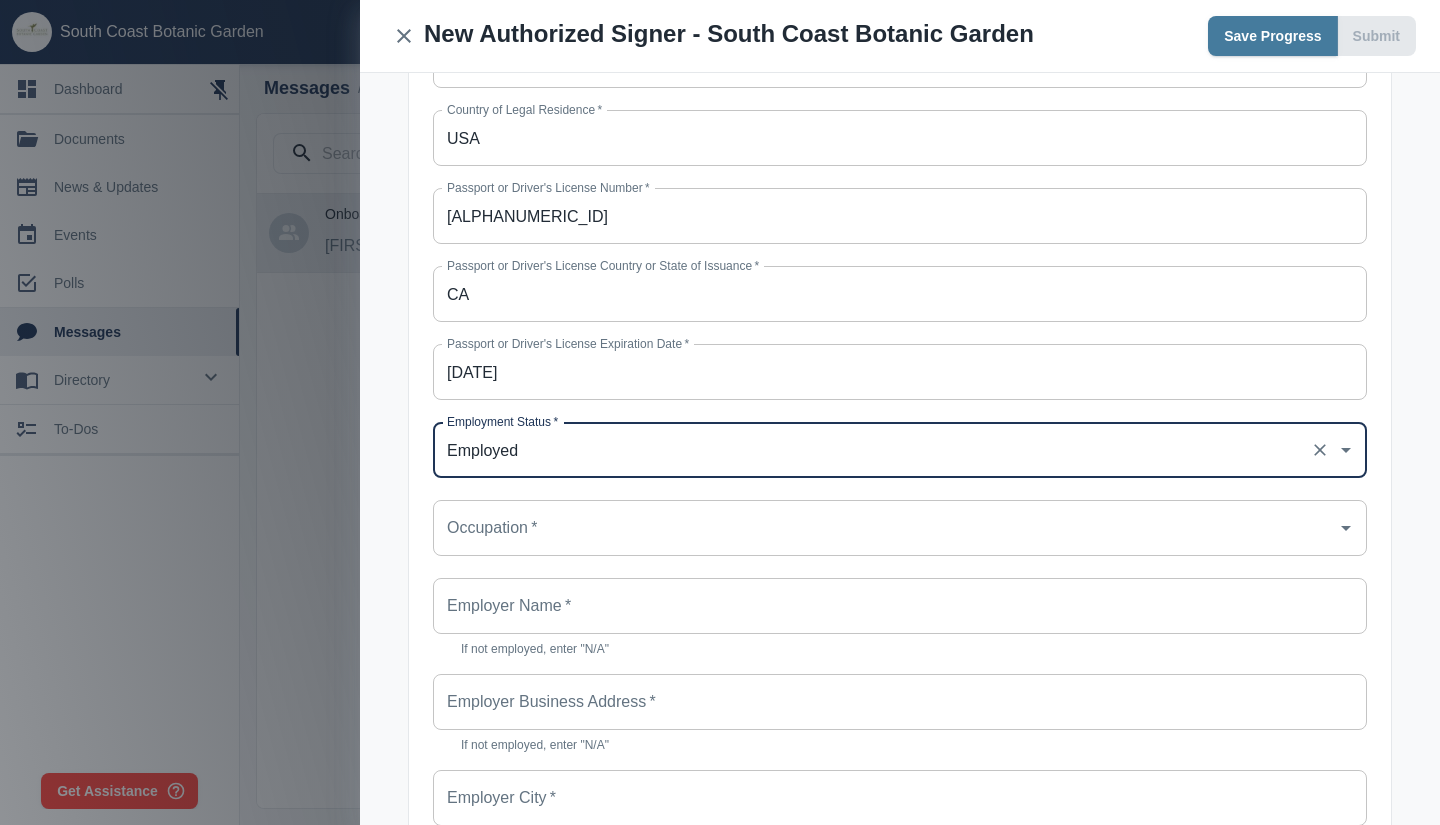 scroll, scrollTop: 1000, scrollLeft: 0, axis: vertical 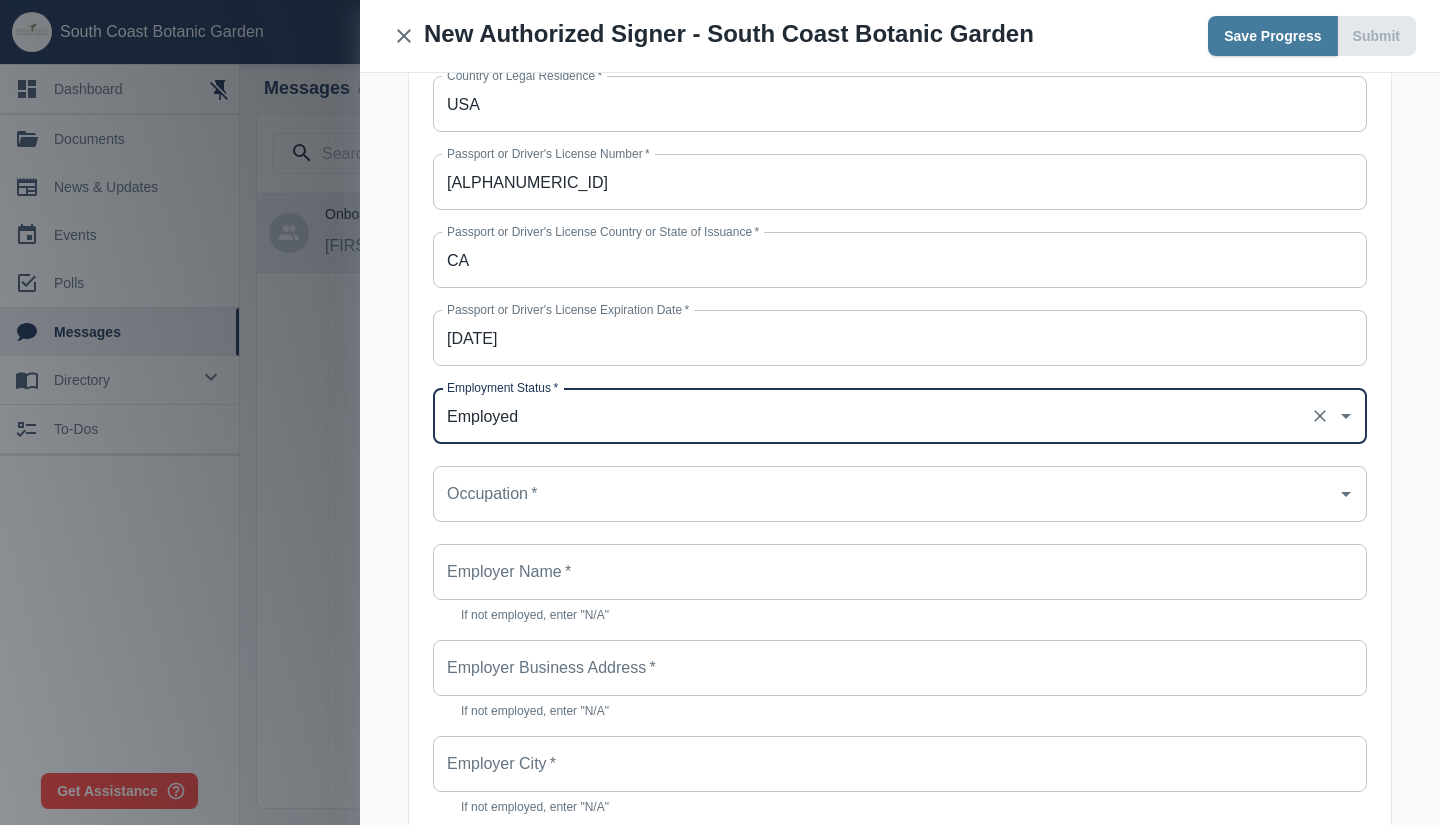 click on "Occupation   *" at bounding box center [872, 494] 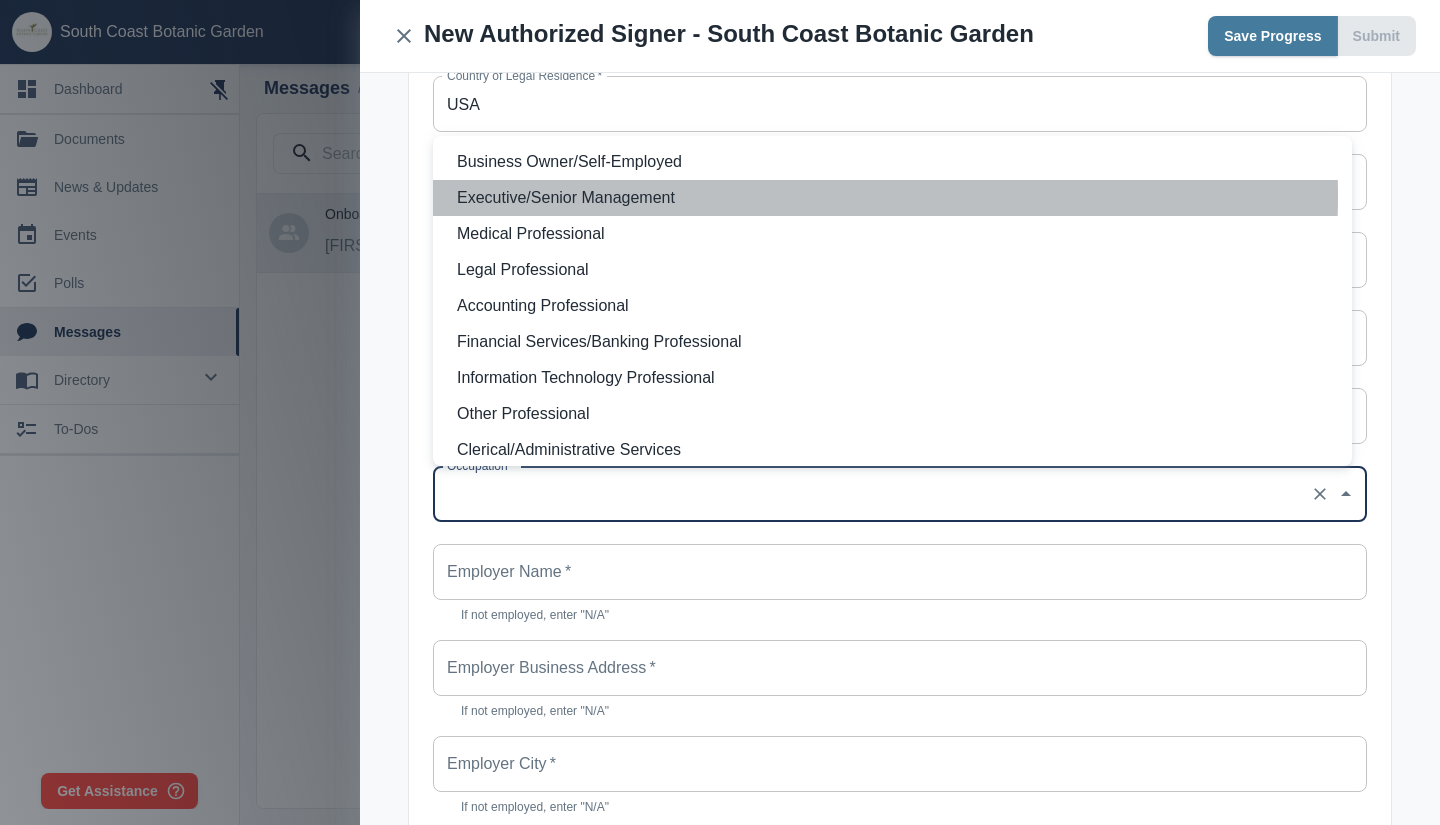 click on "Executive/Senior Management" at bounding box center [896, 198] 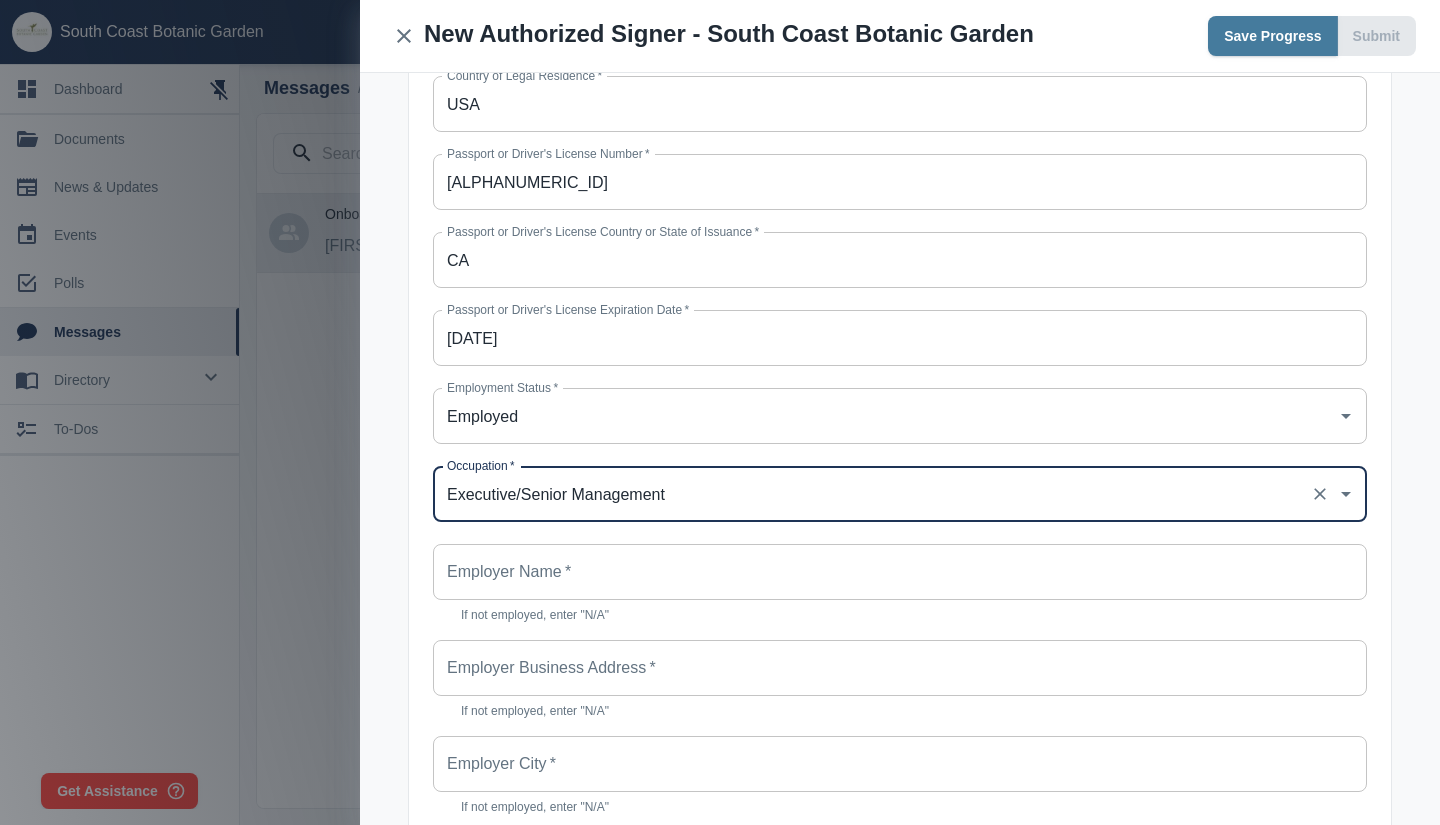click on "Employer Name   *" at bounding box center [900, 572] 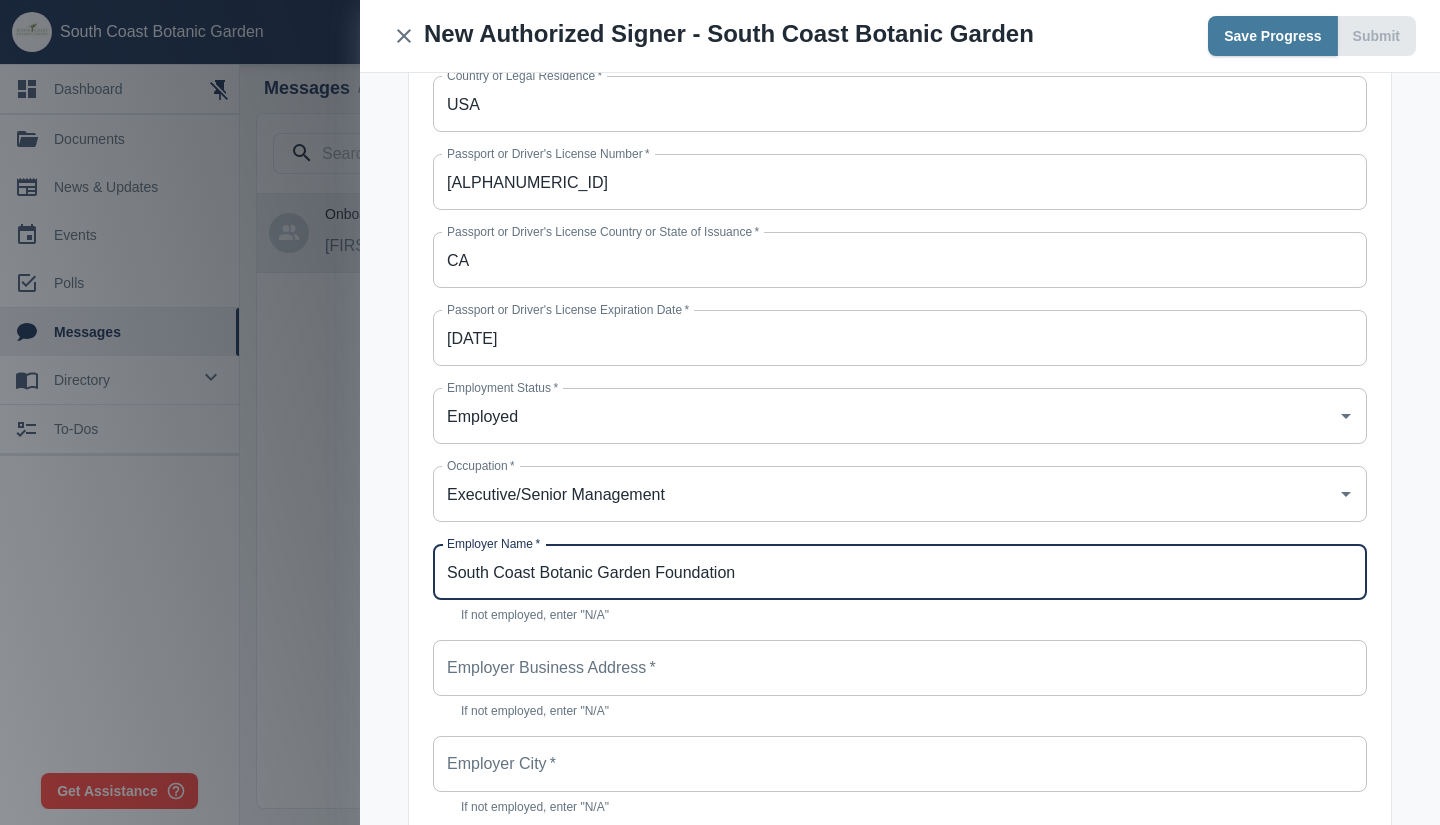 type on "South Coast Botanic Garden Foundation" 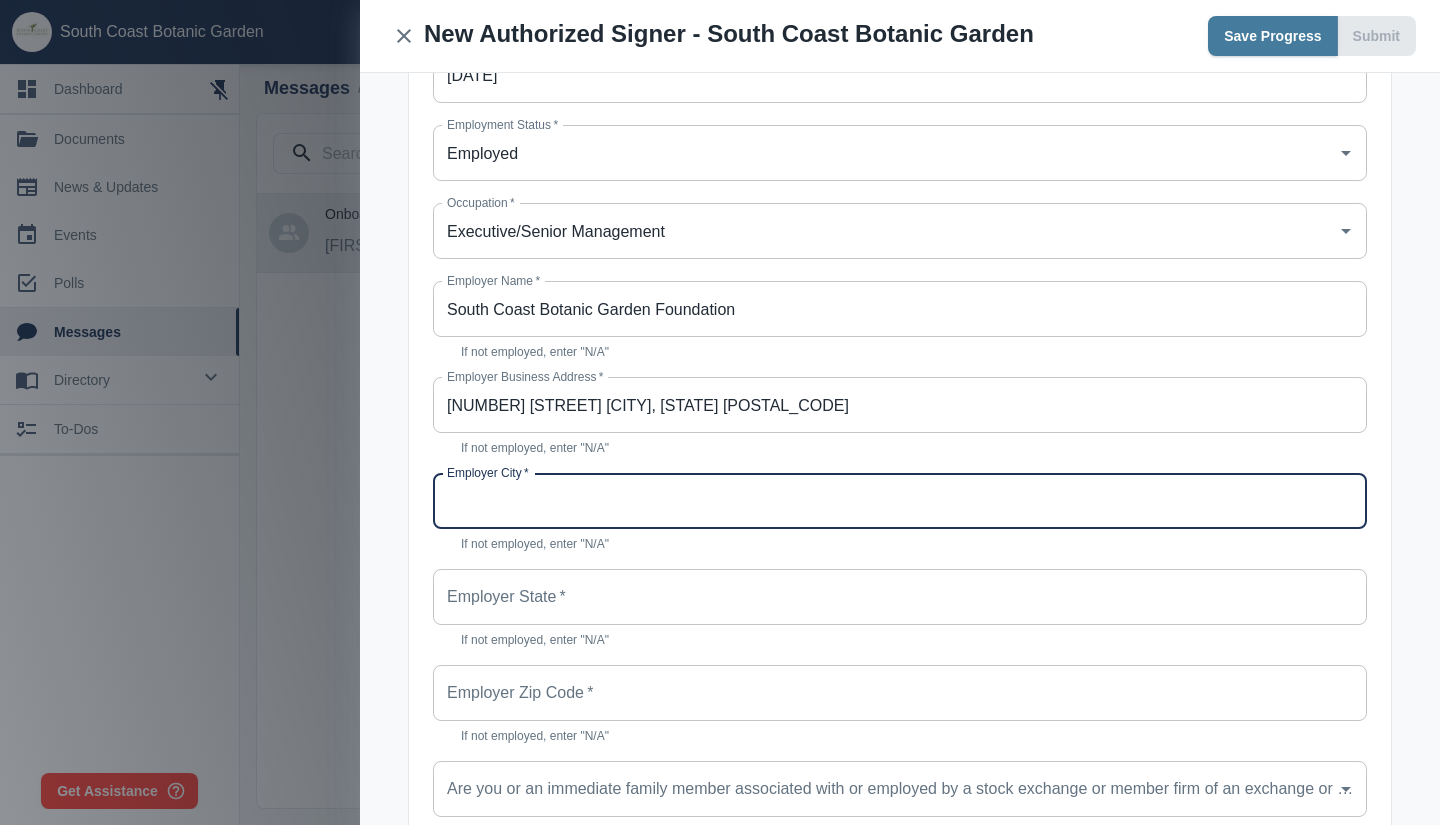 scroll, scrollTop: 1300, scrollLeft: 0, axis: vertical 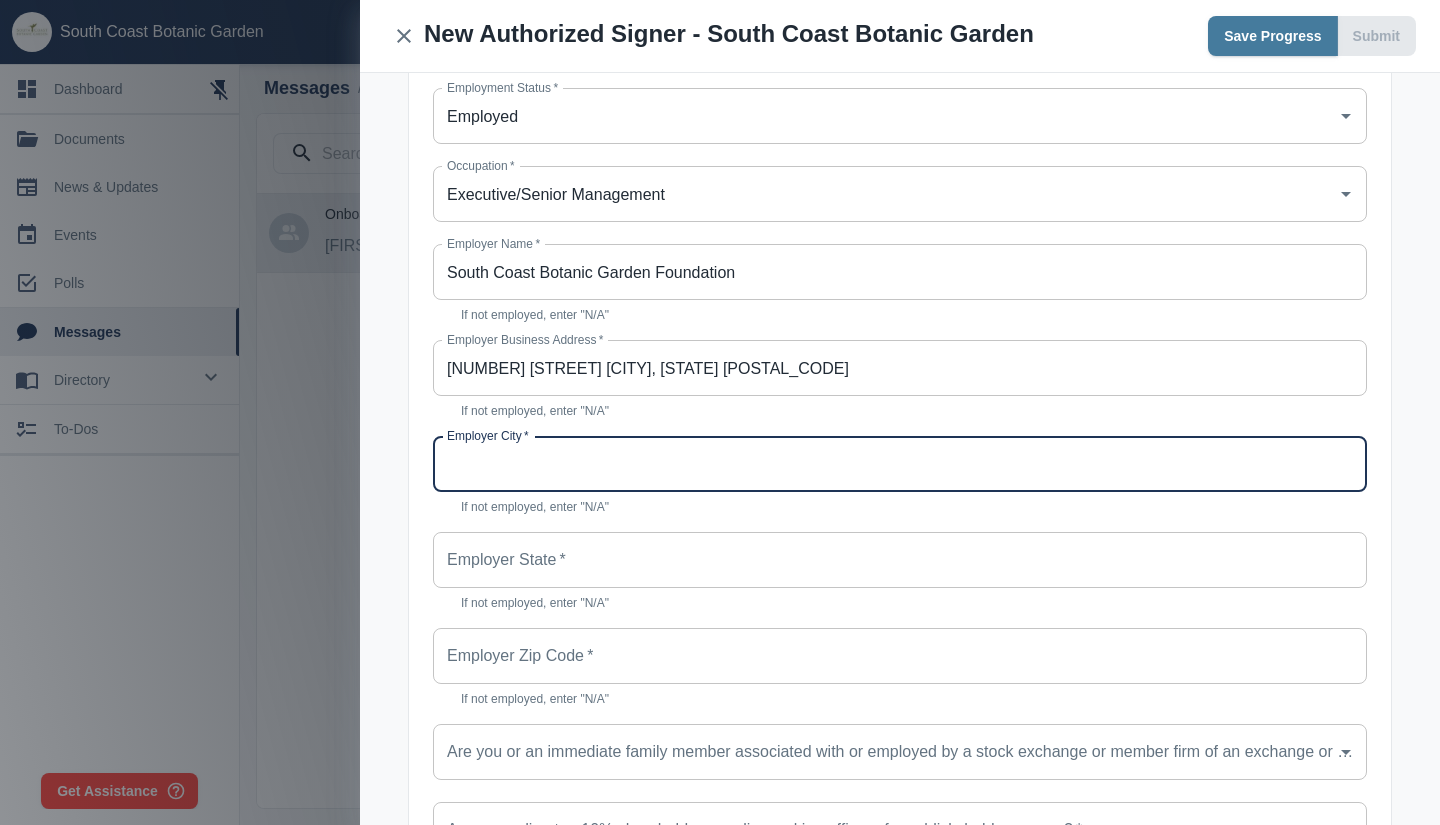 click on "Employer City   *" at bounding box center (900, 464) 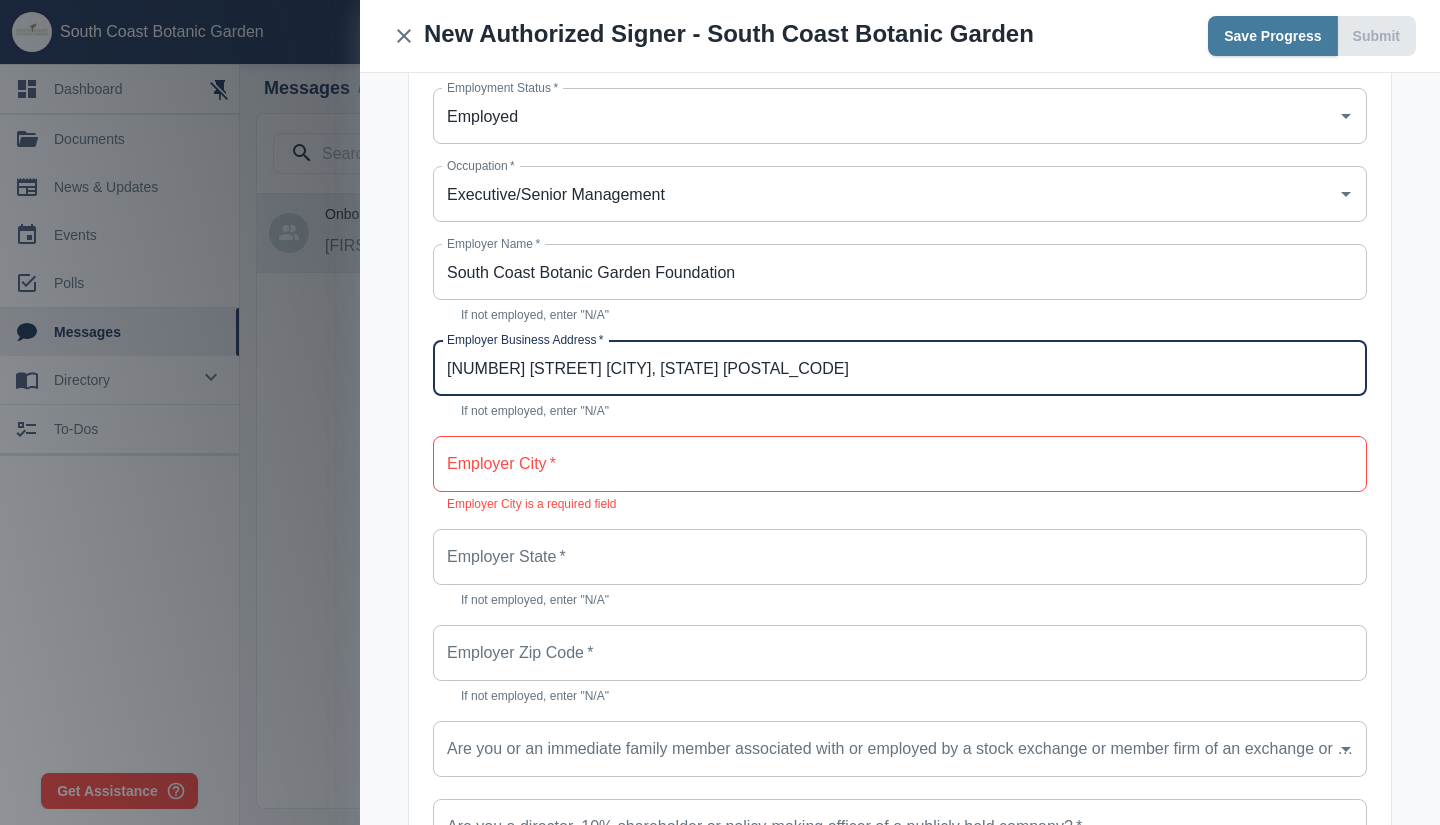 drag, startPoint x: 612, startPoint y: 368, endPoint x: 897, endPoint y: 372, distance: 285.02808 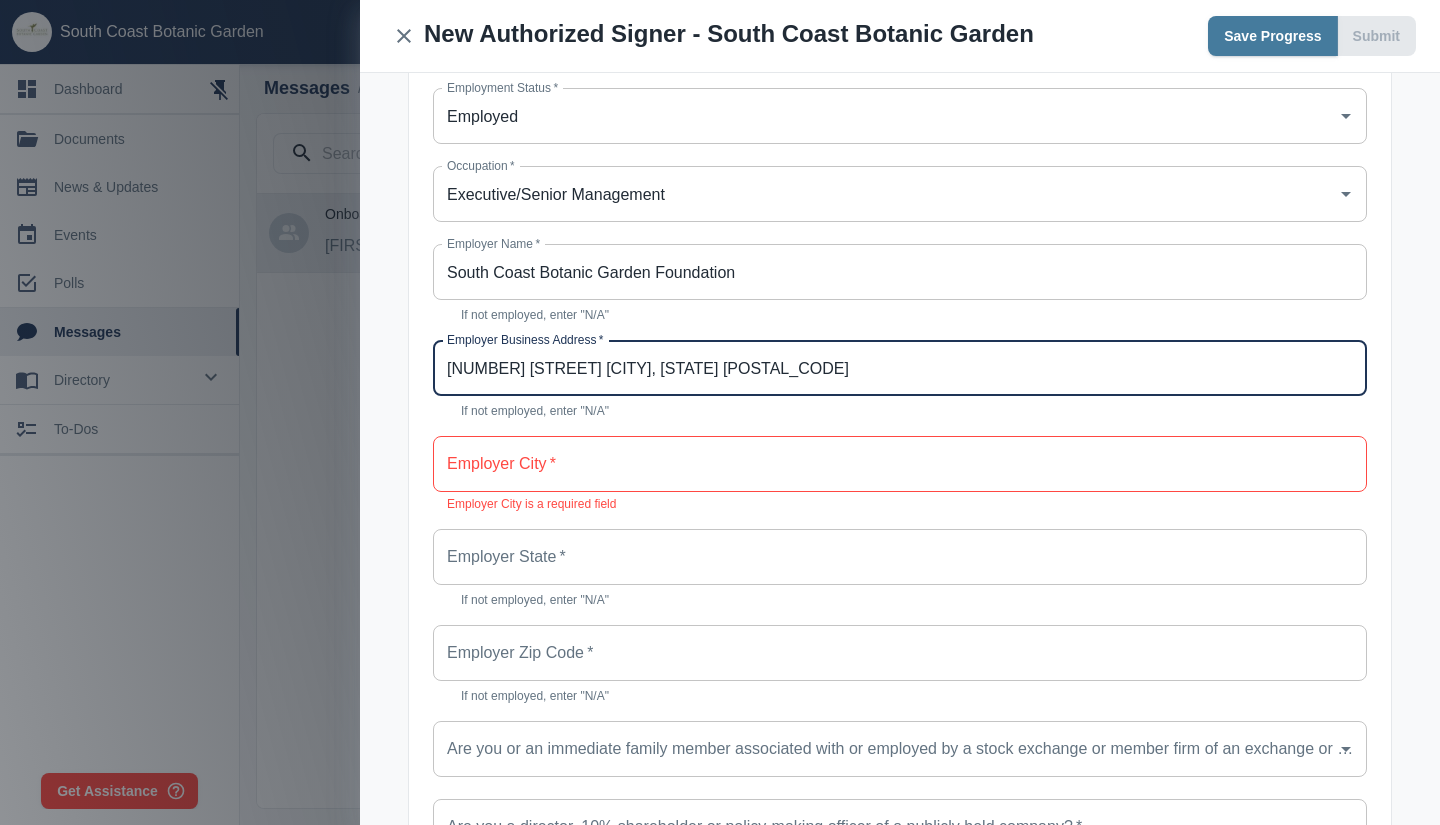 click on "[NUMBER] [STREET] [CITY], [STATE] [POSTAL_CODE]" at bounding box center [900, 368] 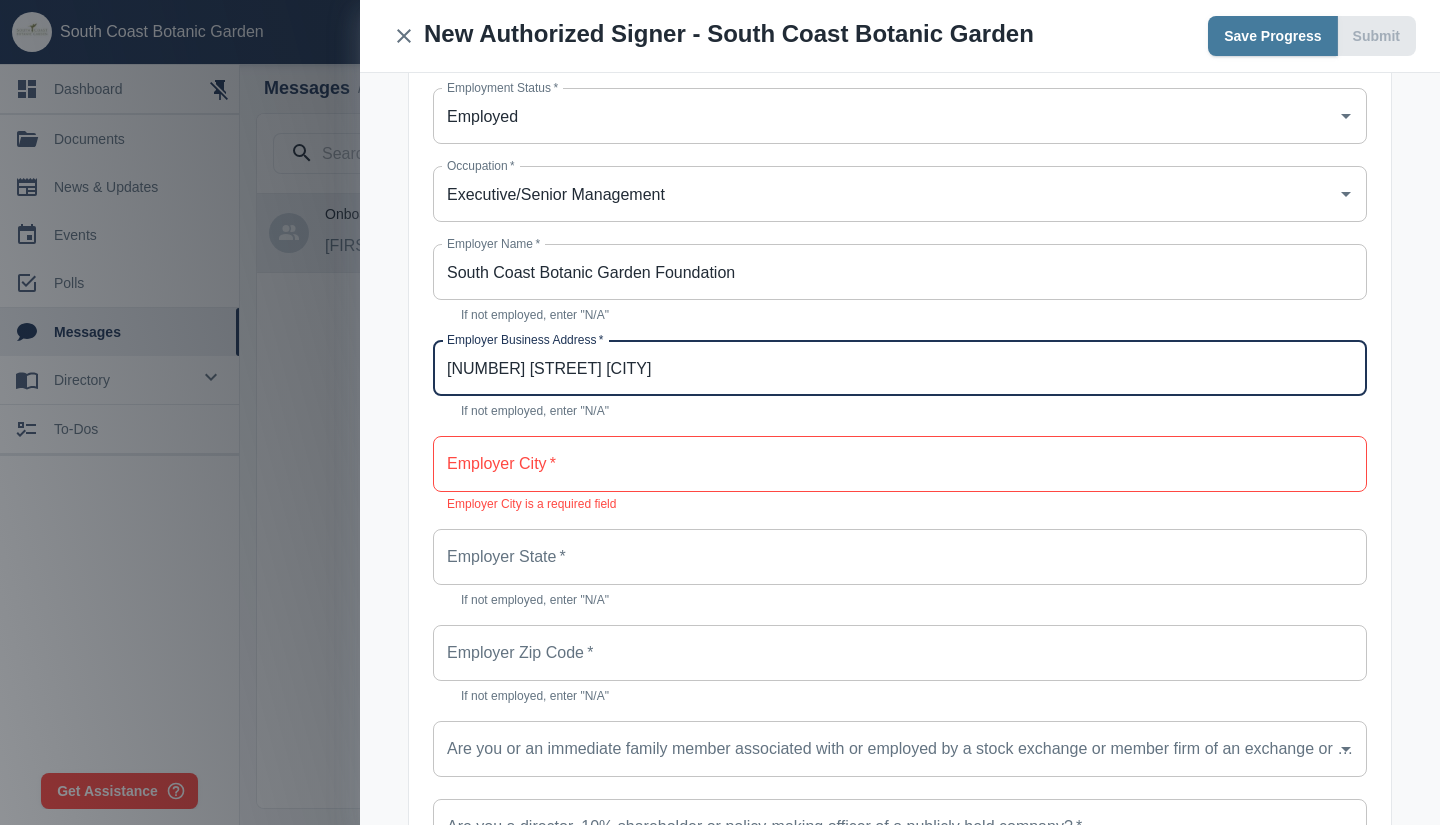 type on "[NUMBER] [STREET] [CITY]" 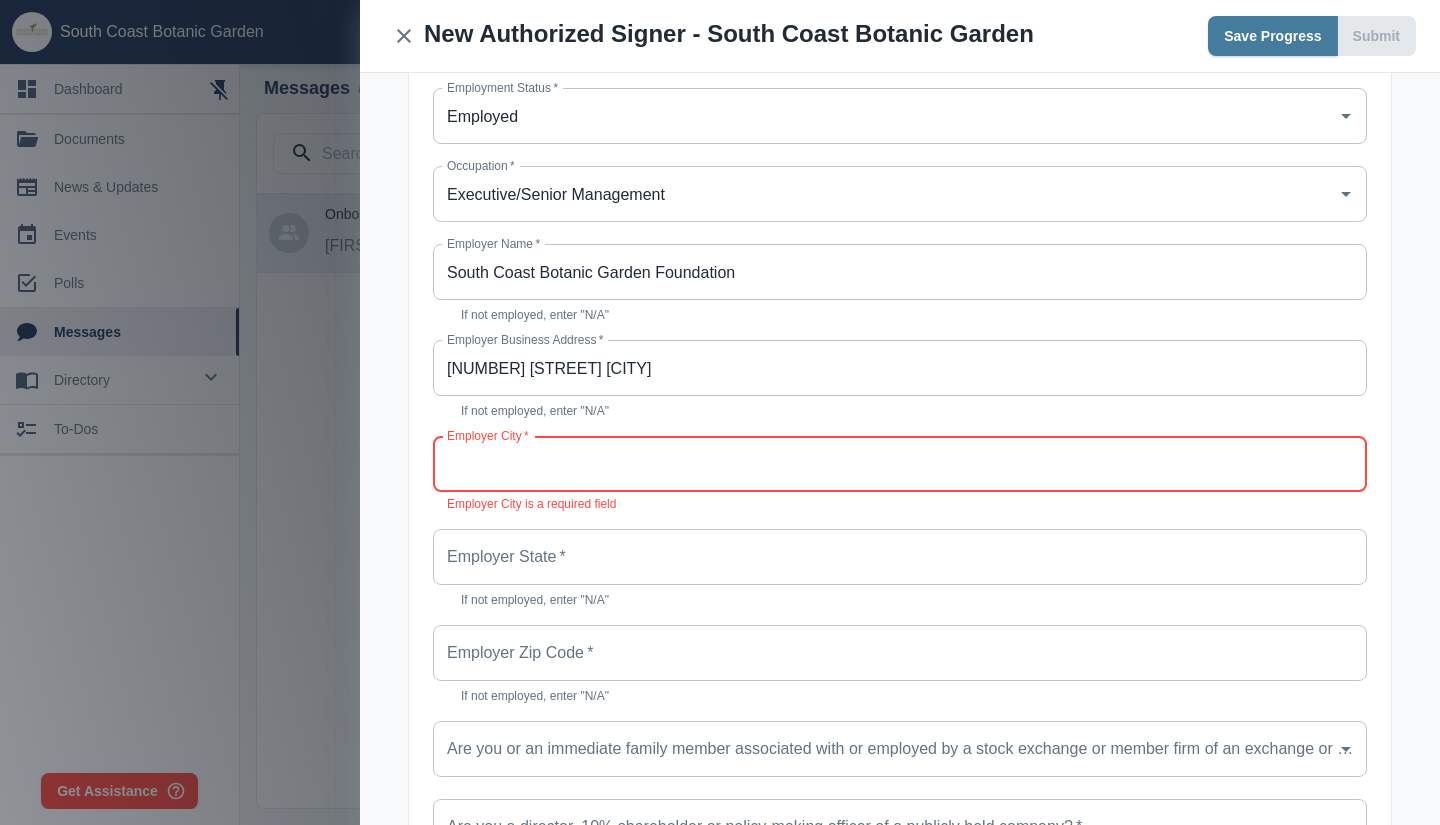 paste on "[CITY], [STATE] [ZIP]" 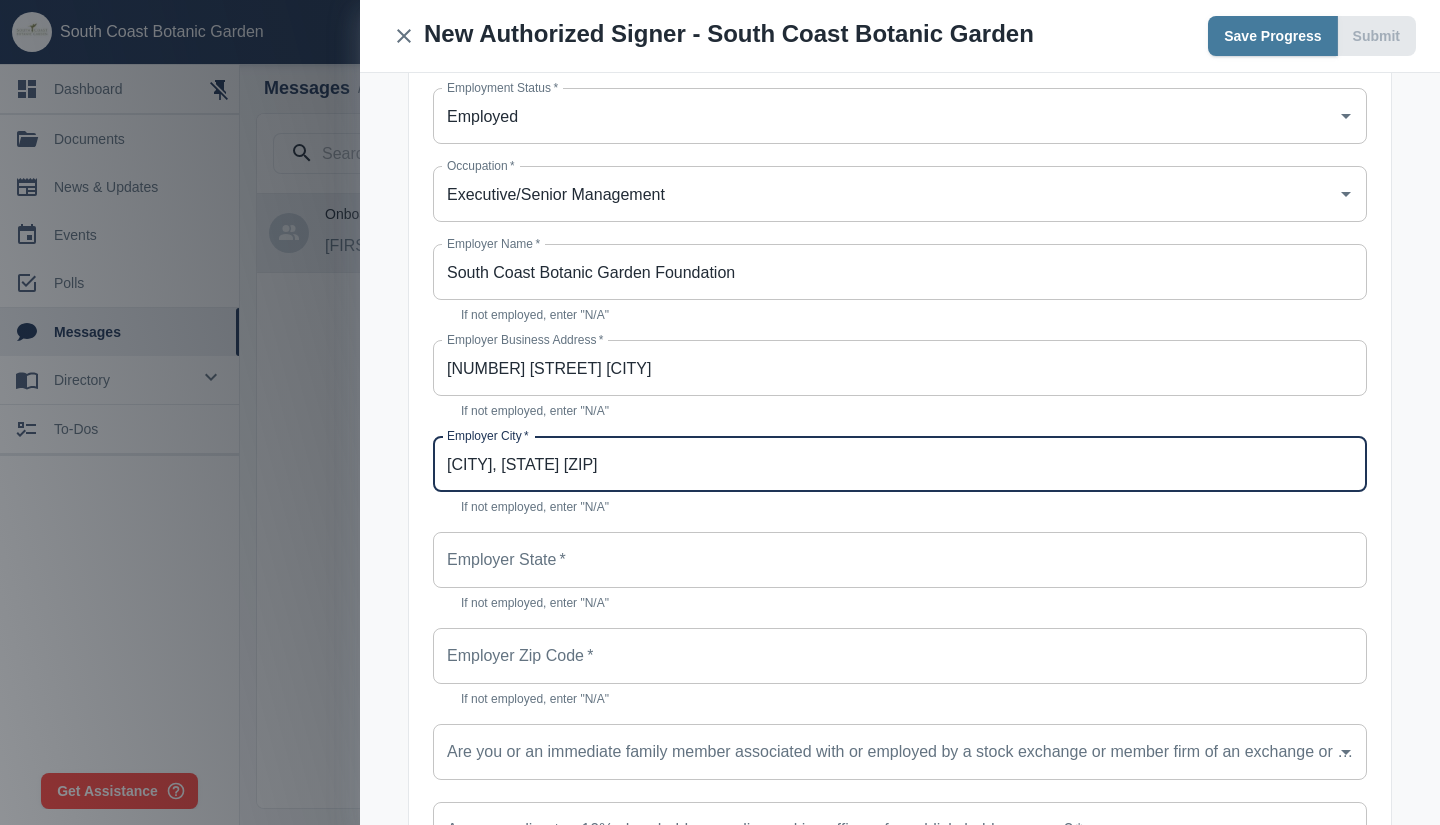 drag, startPoint x: 719, startPoint y: 461, endPoint x: 625, endPoint y: 457, distance: 94.08507 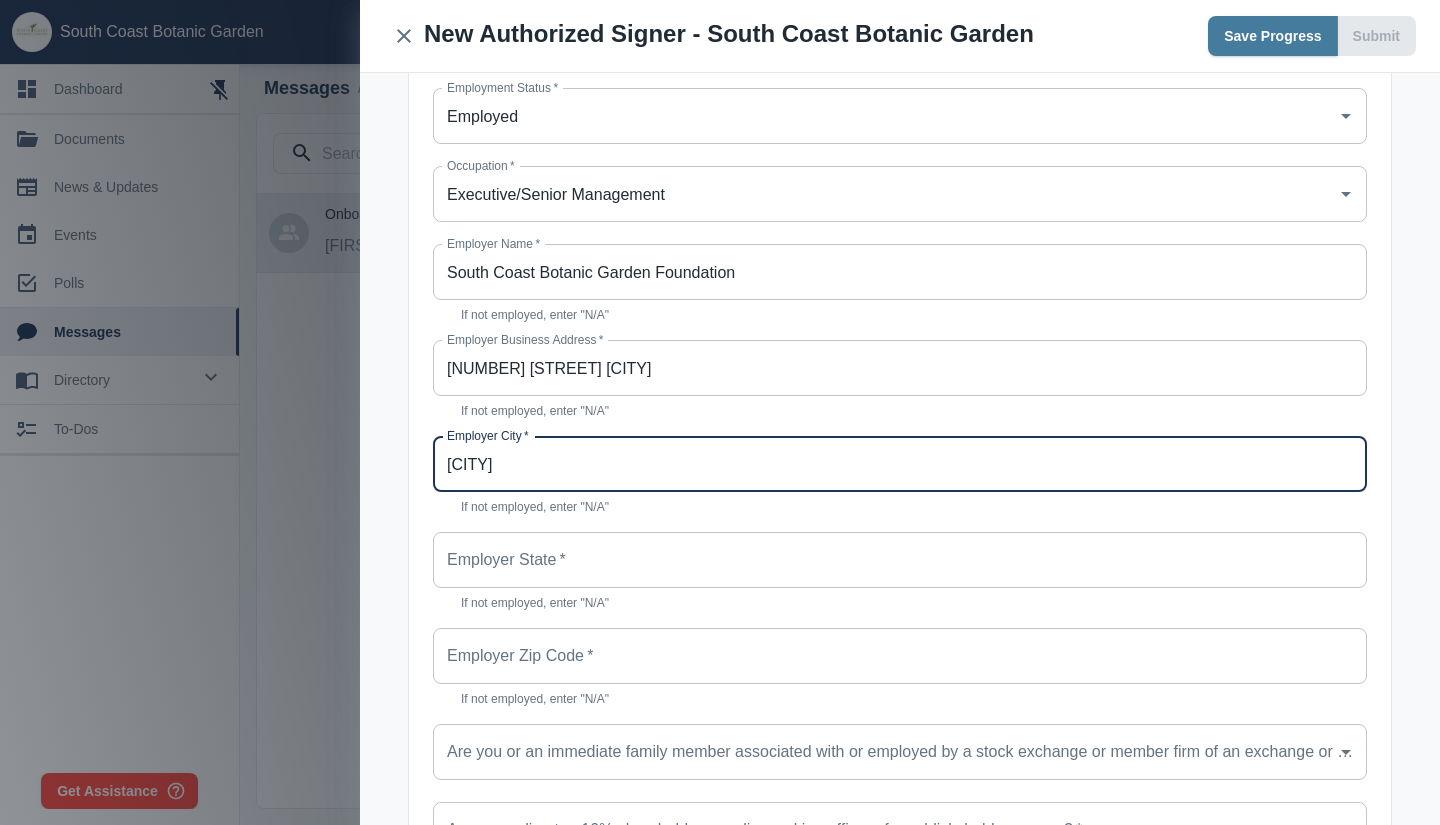 type on "[CITY]" 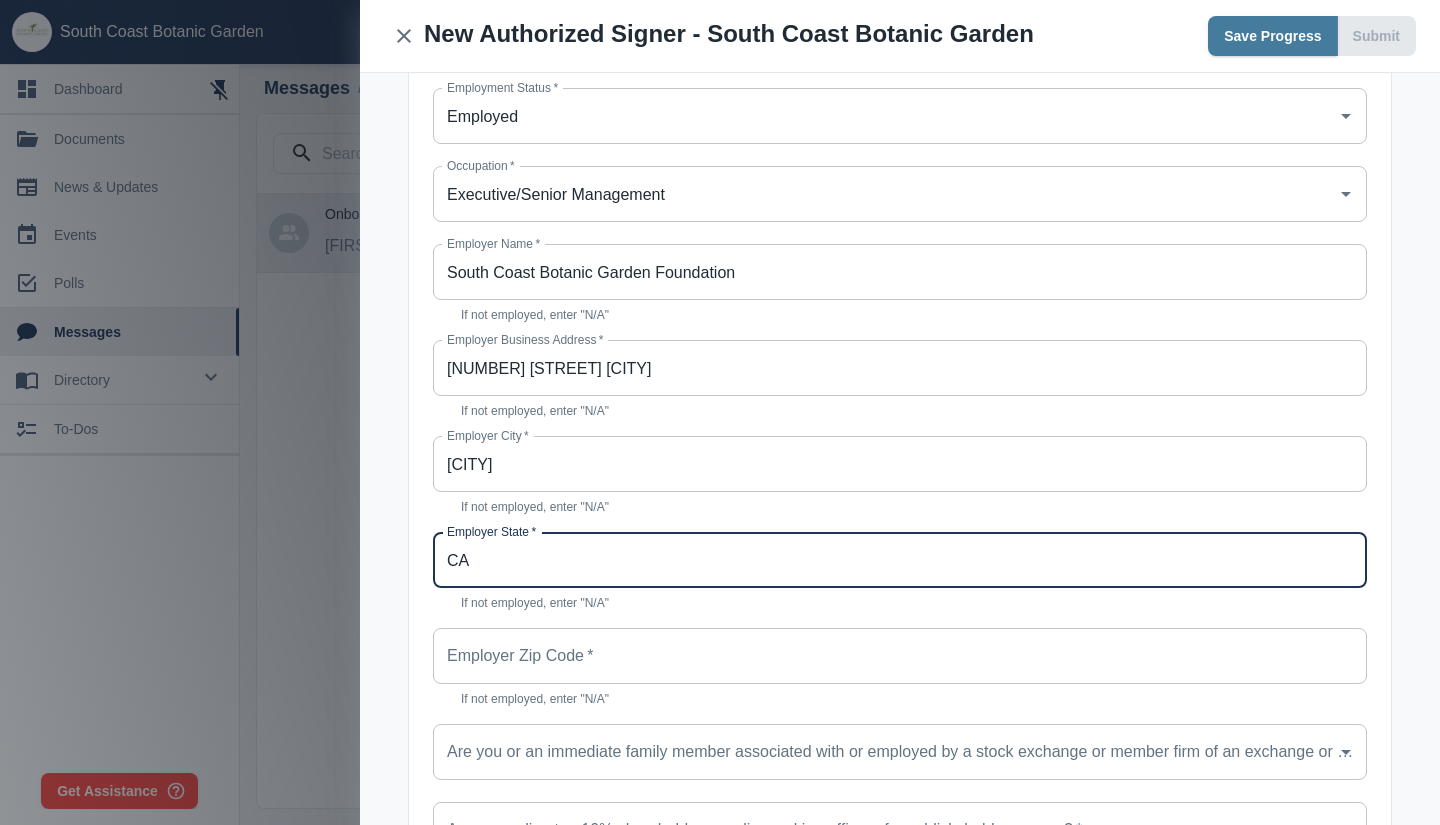 type on "CA" 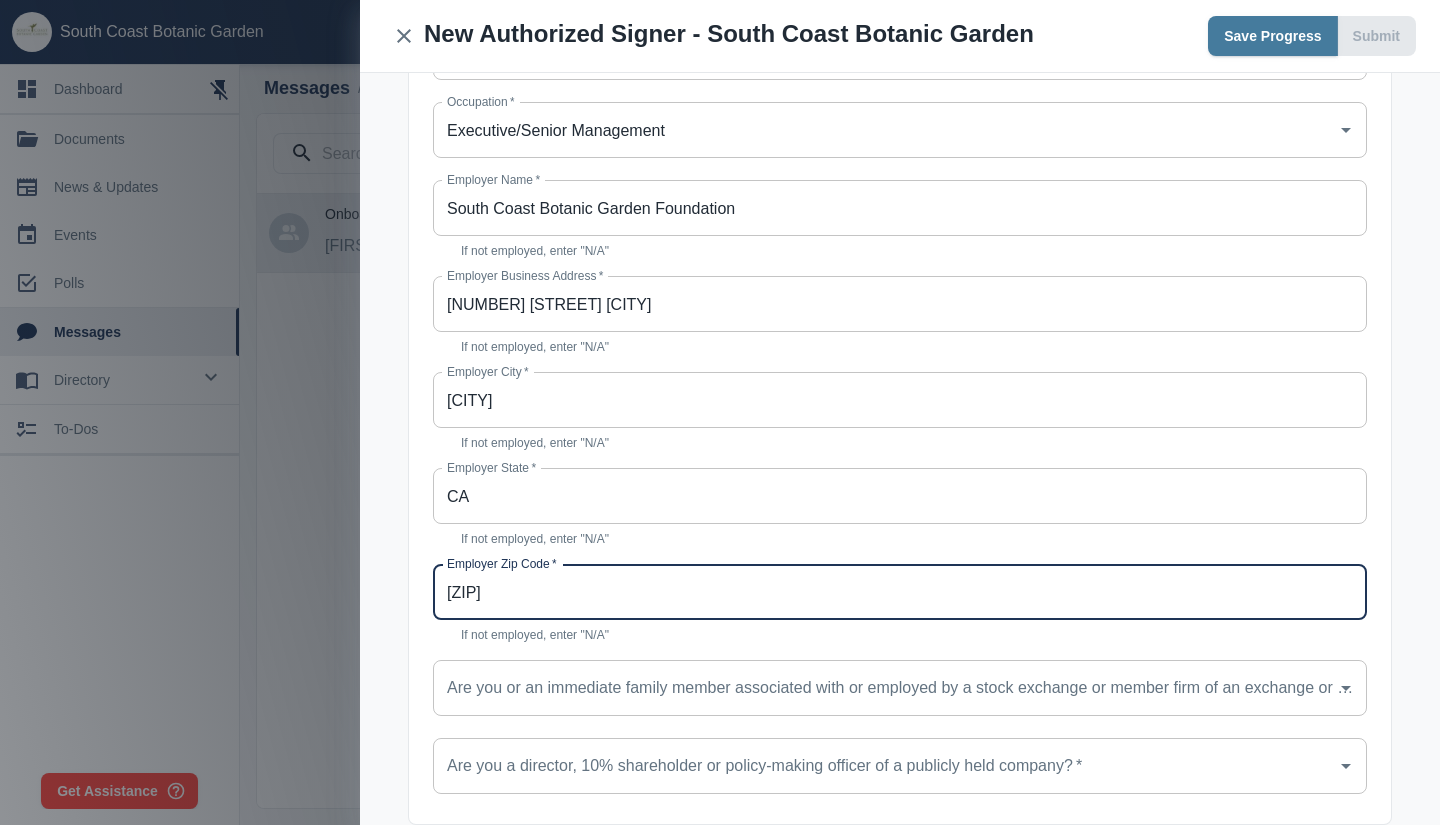 scroll, scrollTop: 1388, scrollLeft: 0, axis: vertical 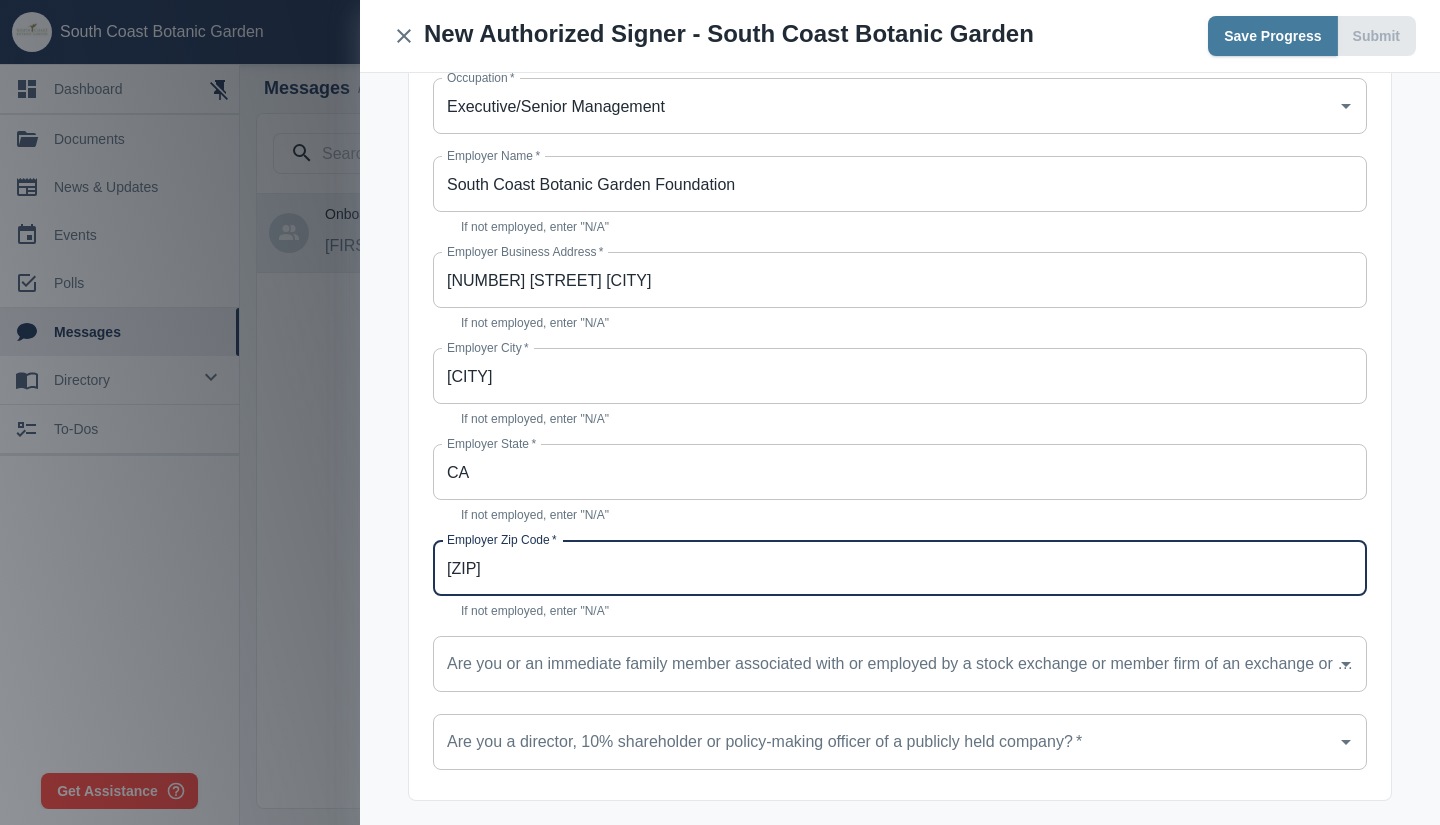 type on "[ZIP]" 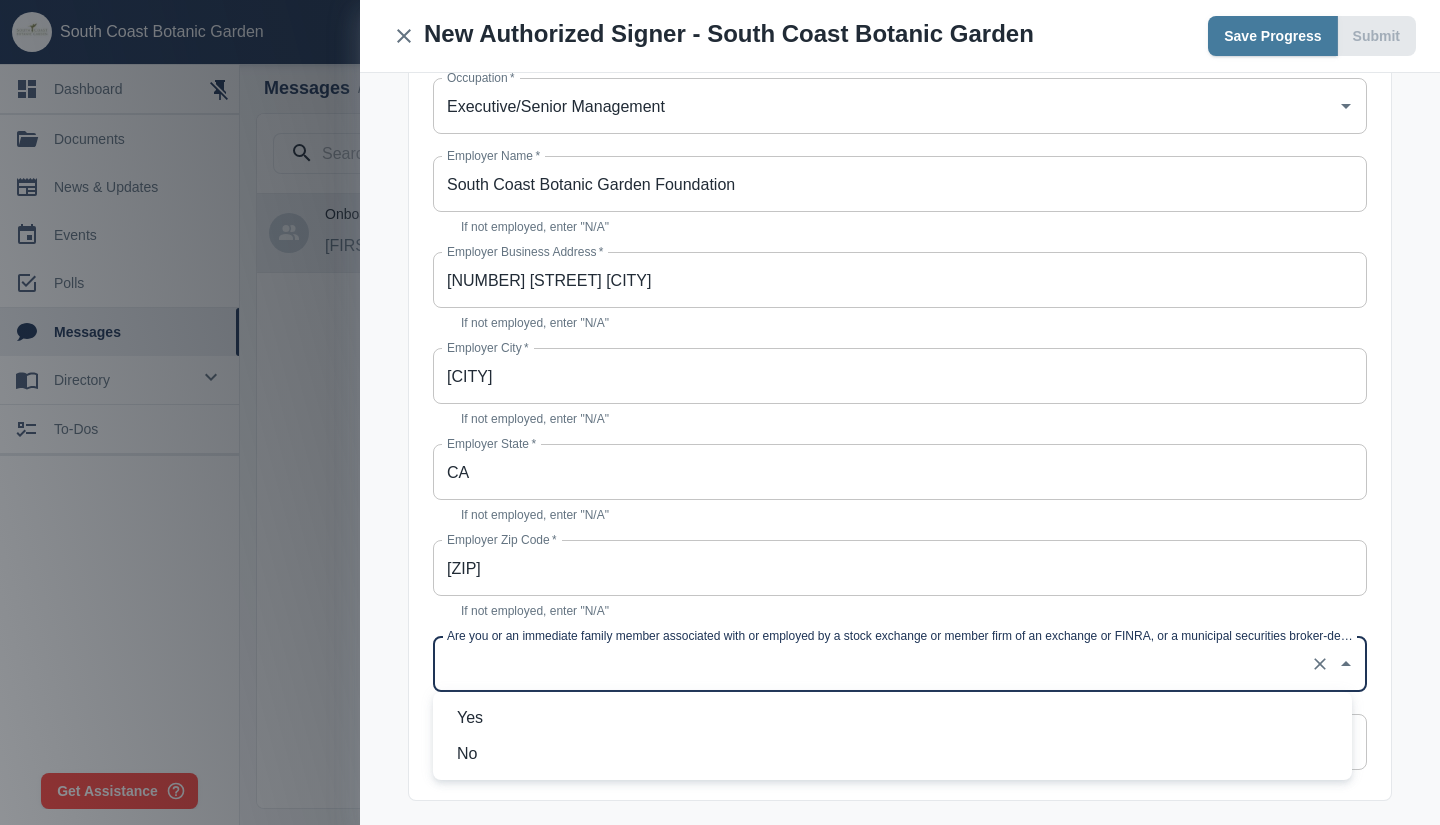 click on "Are you or an immediate family member associated with or employed by a stock exchange or member firm of an exchange or FINRA, or a municipal securities broker-dealer?   *" at bounding box center (872, 664) 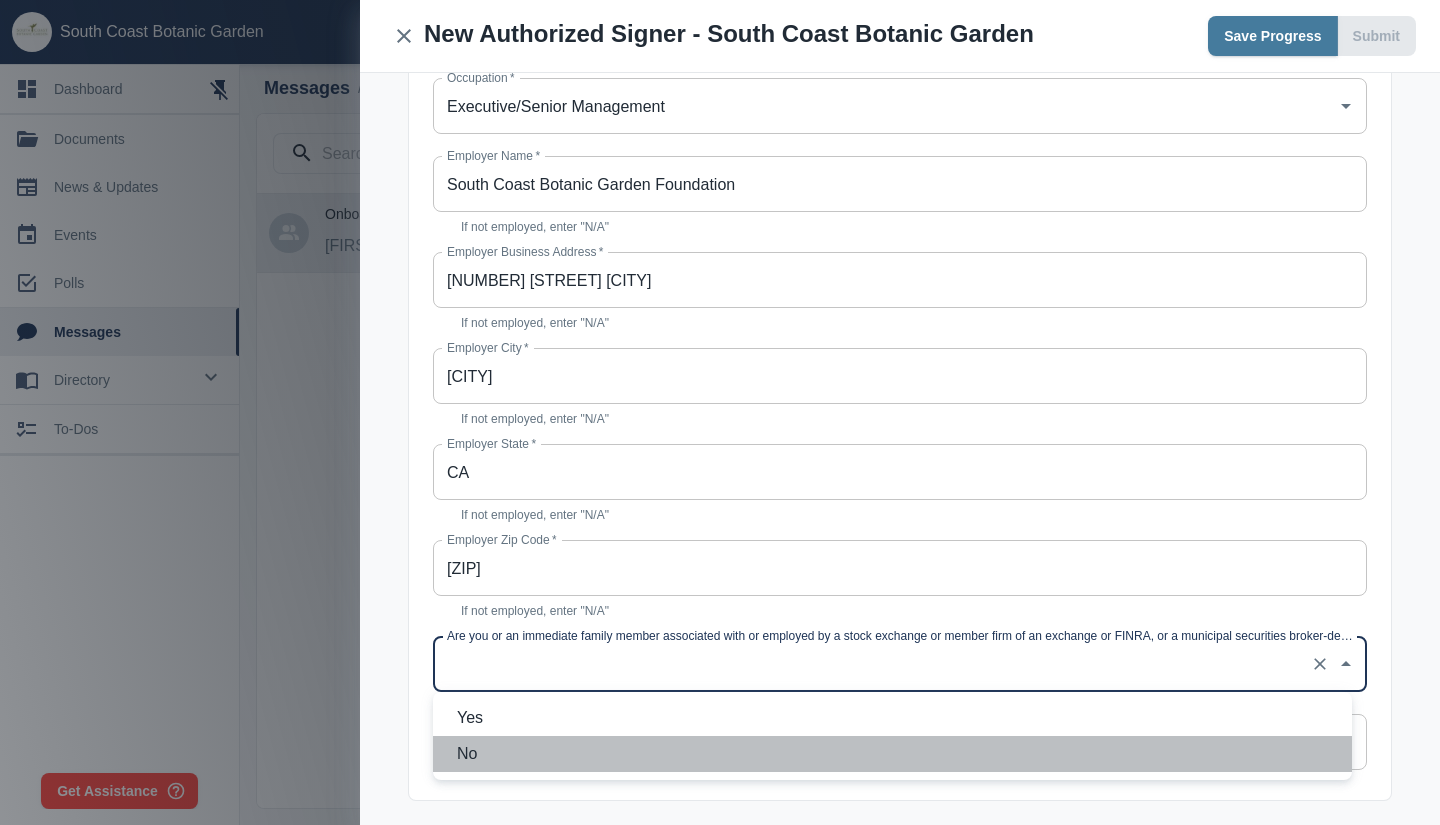 click on "No" at bounding box center [896, 754] 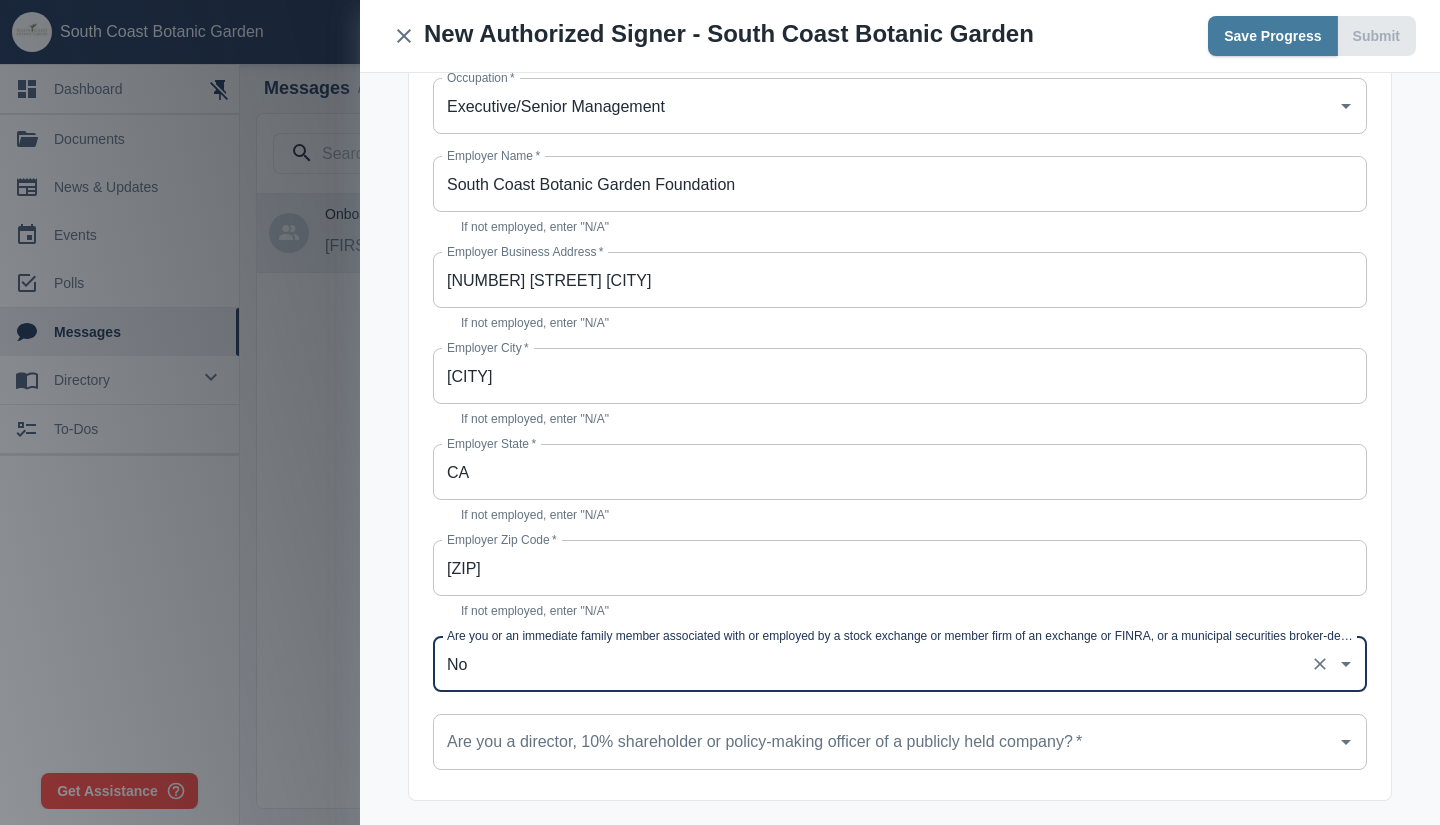 click on "Are you a director, 10% shareholder or policy-making officer of a publicly held company?   *" at bounding box center (872, 742) 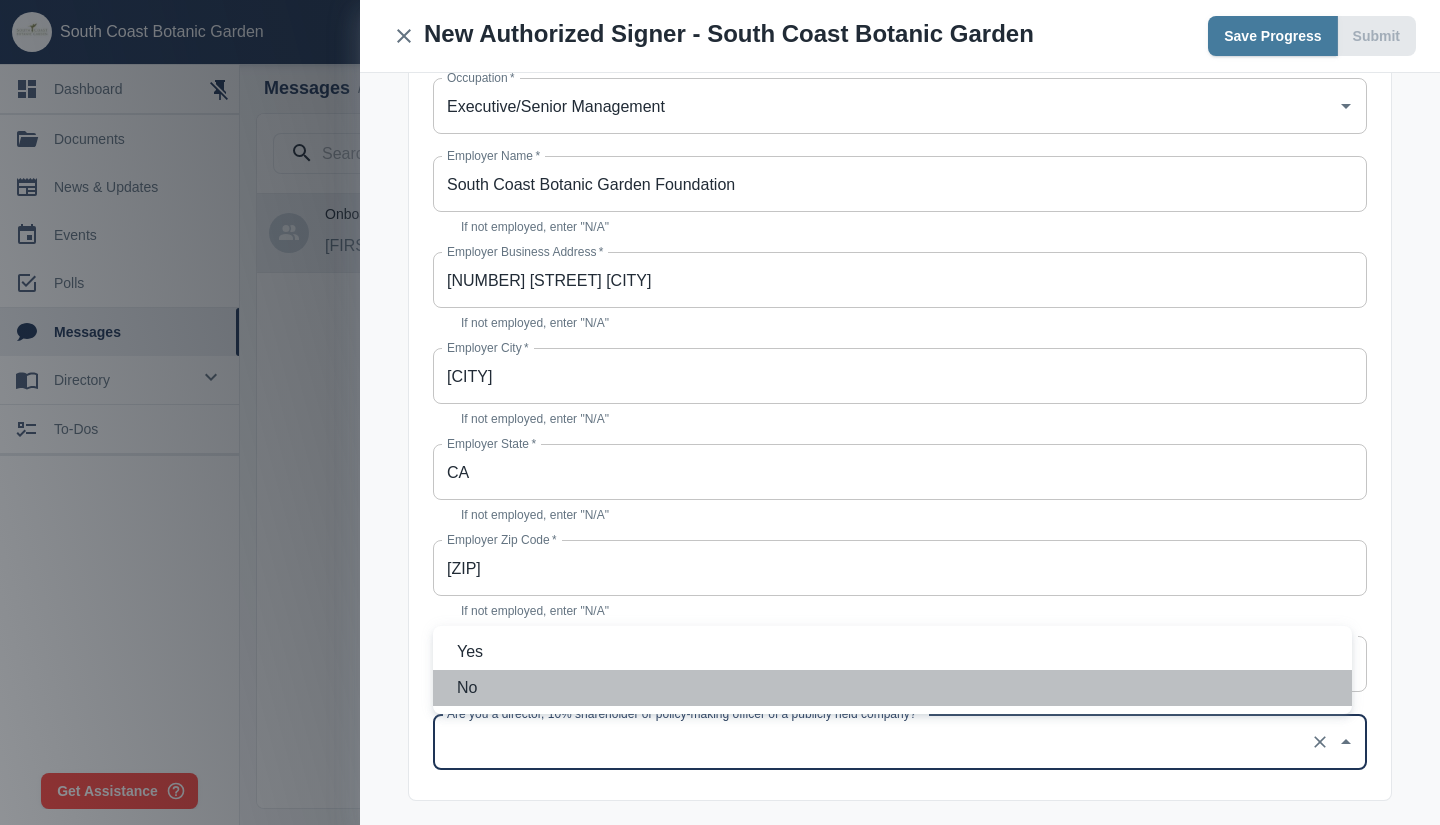 click on "No" at bounding box center (896, 688) 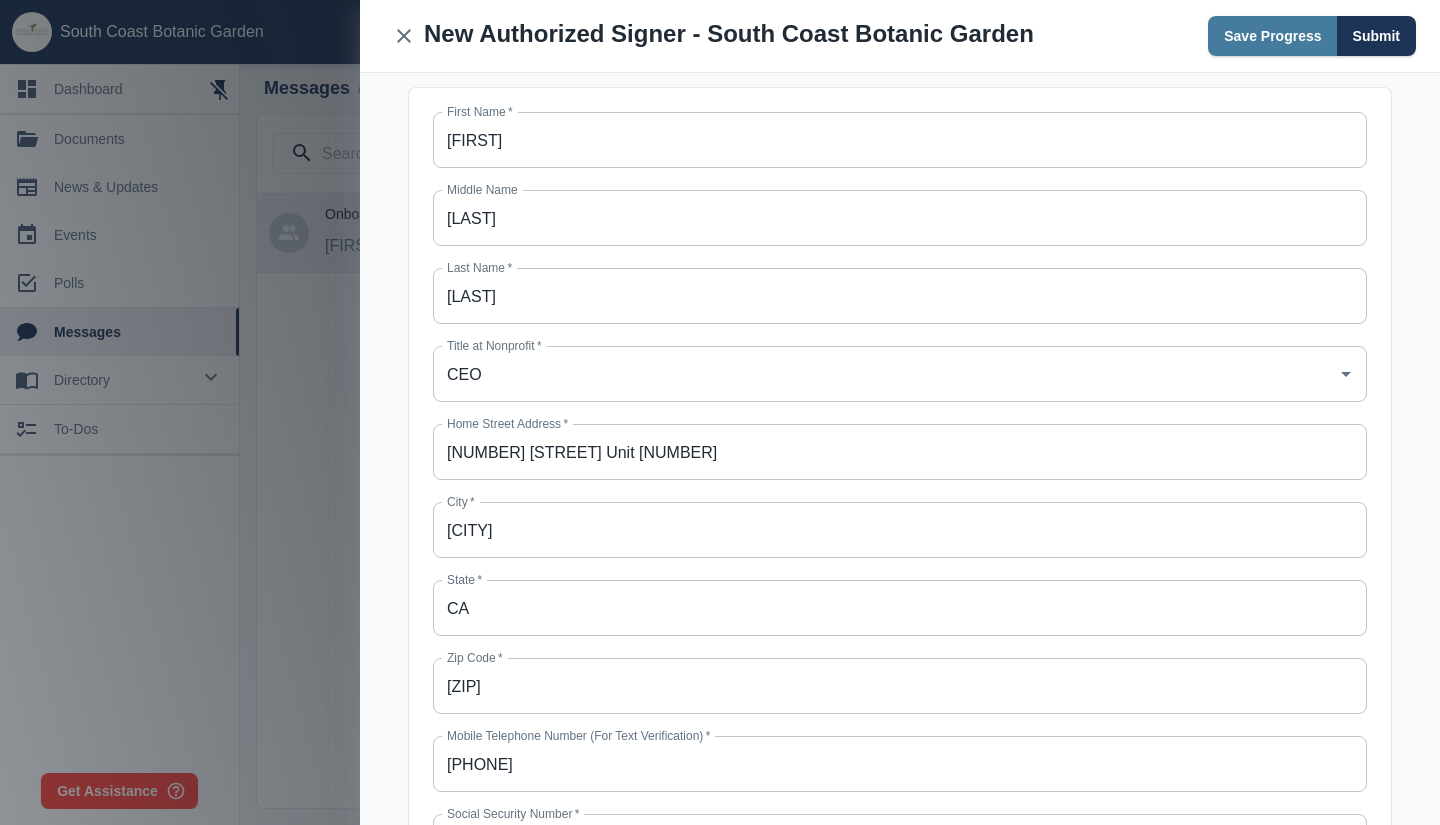 scroll, scrollTop: 0, scrollLeft: 0, axis: both 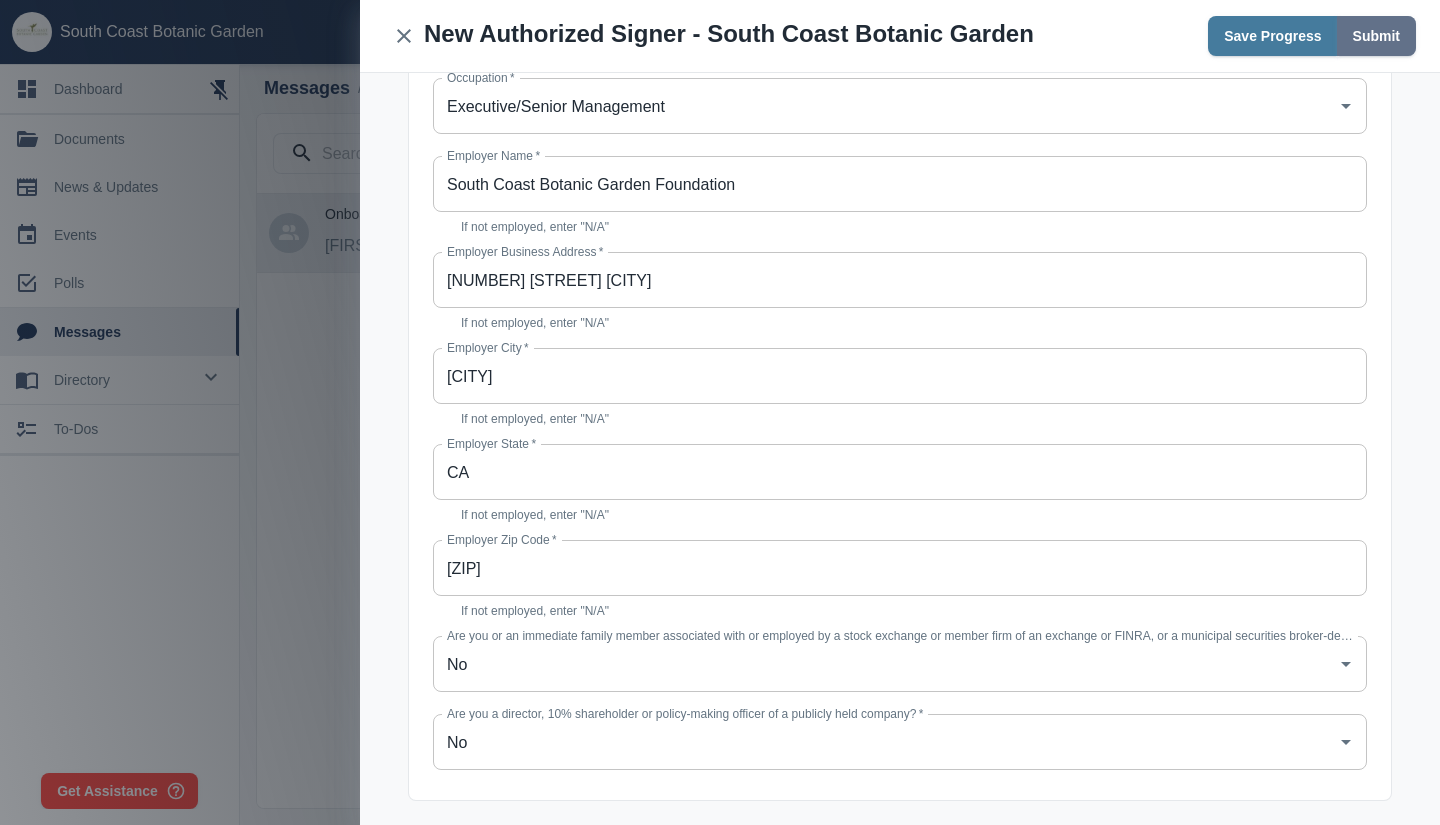 click on "Submit" at bounding box center [1376, 36] 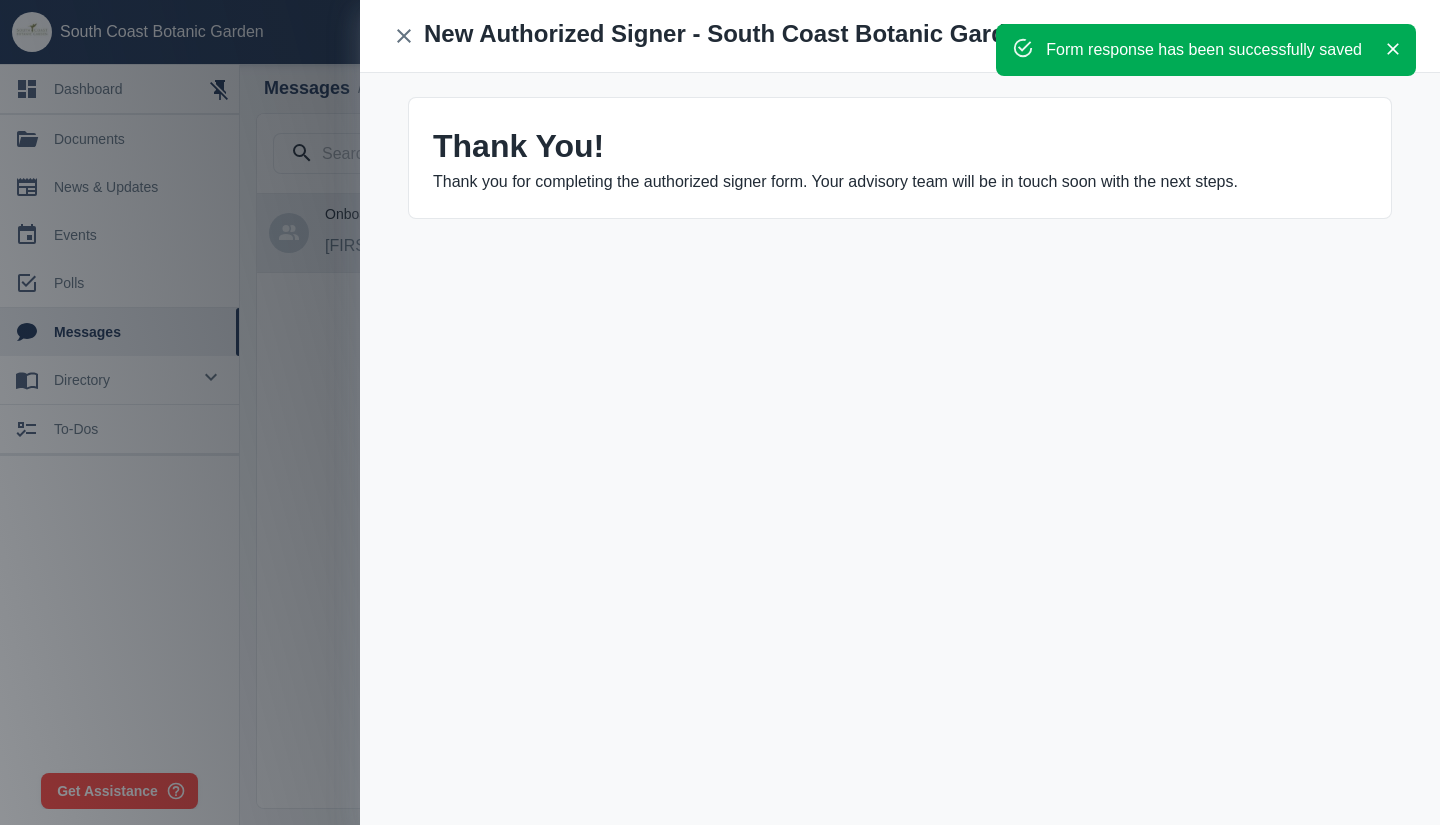 scroll, scrollTop: 0, scrollLeft: 0, axis: both 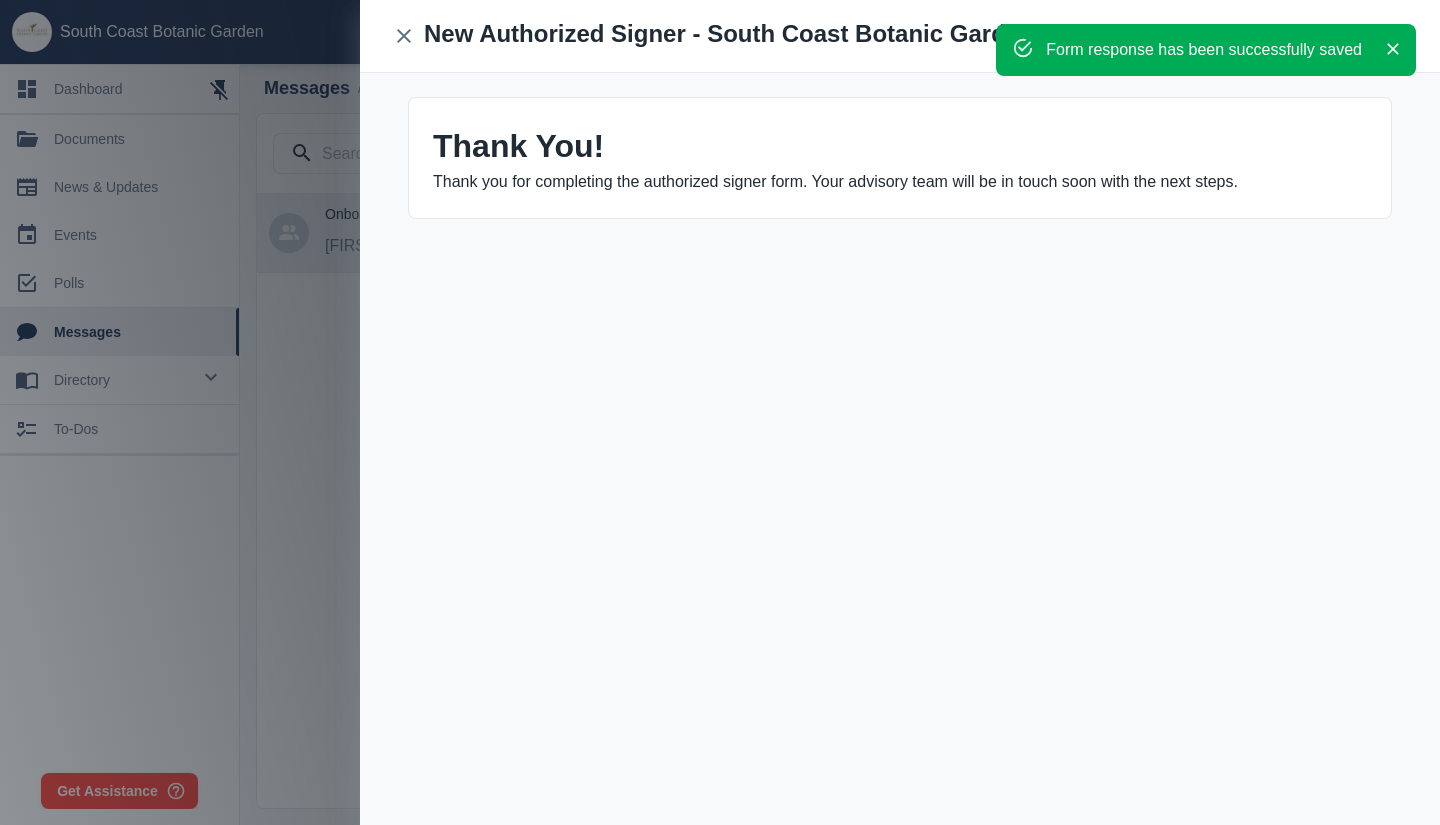 click at bounding box center (1393, 49) 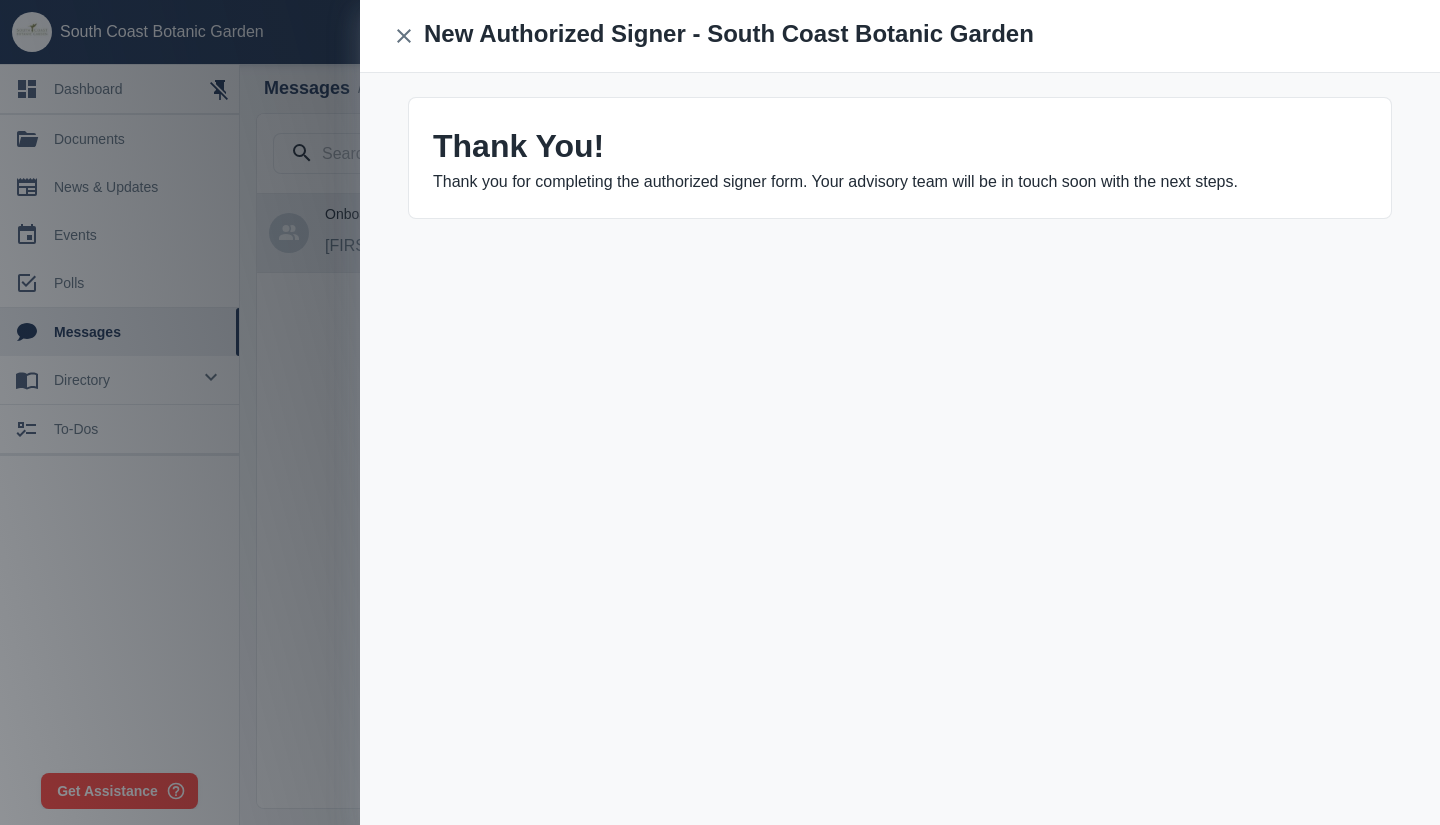 click at bounding box center (404, 36) 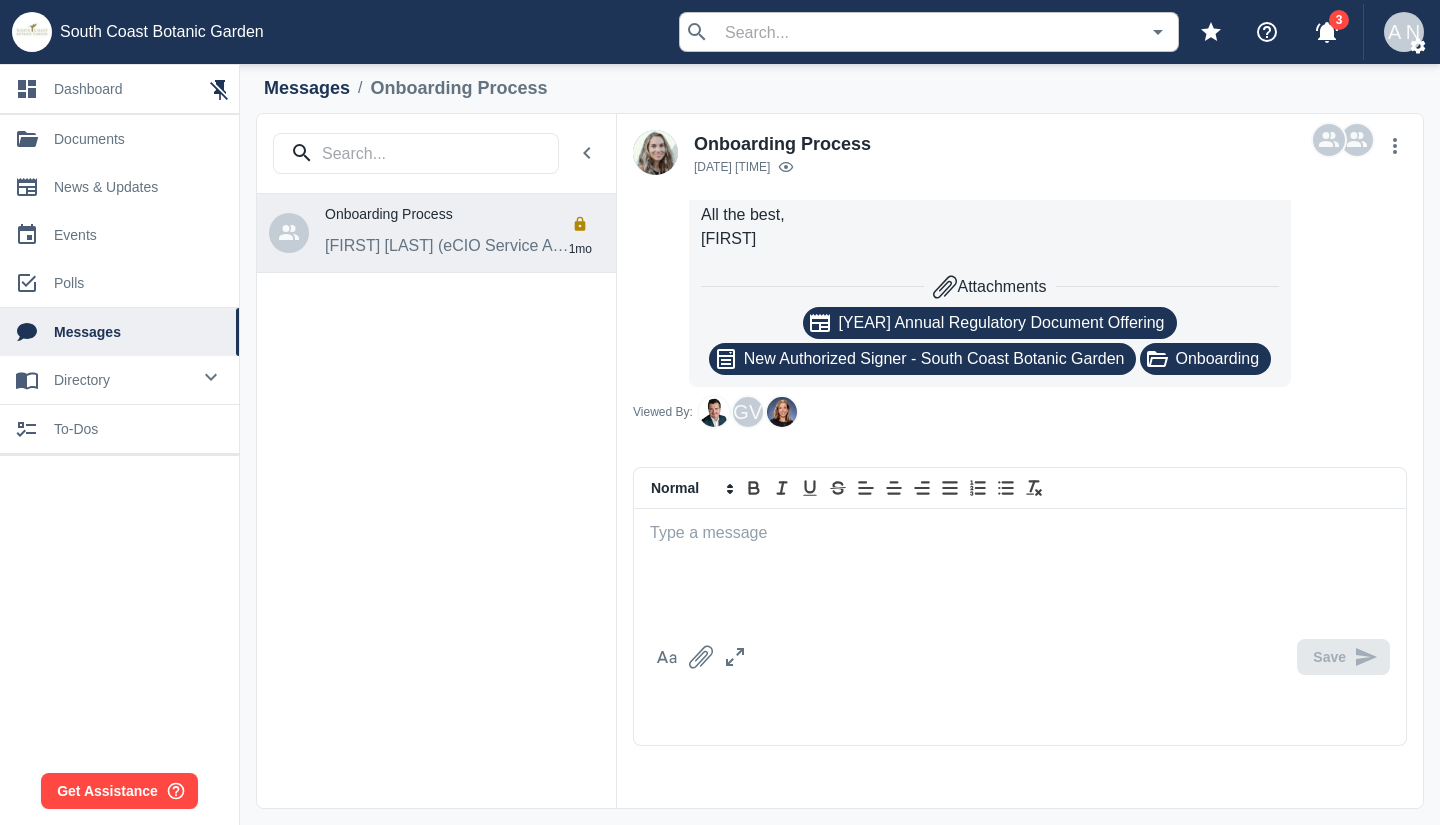 click on "Onboarding Process [FIRST] [LAST] (eCIO Service Advisor) 1mo" at bounding box center (437, 461) 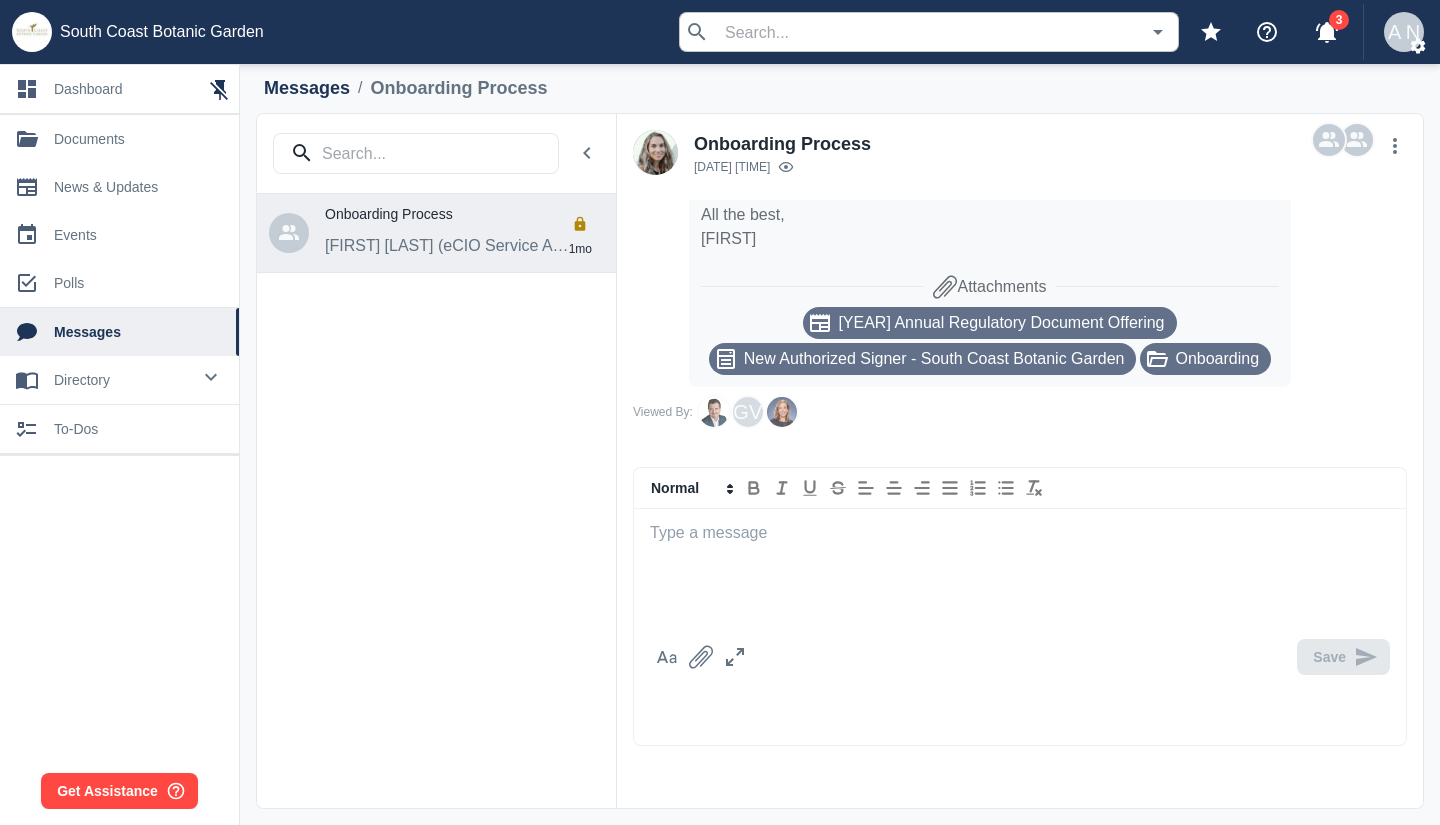 click on "Onboarding" at bounding box center [1001, 323] 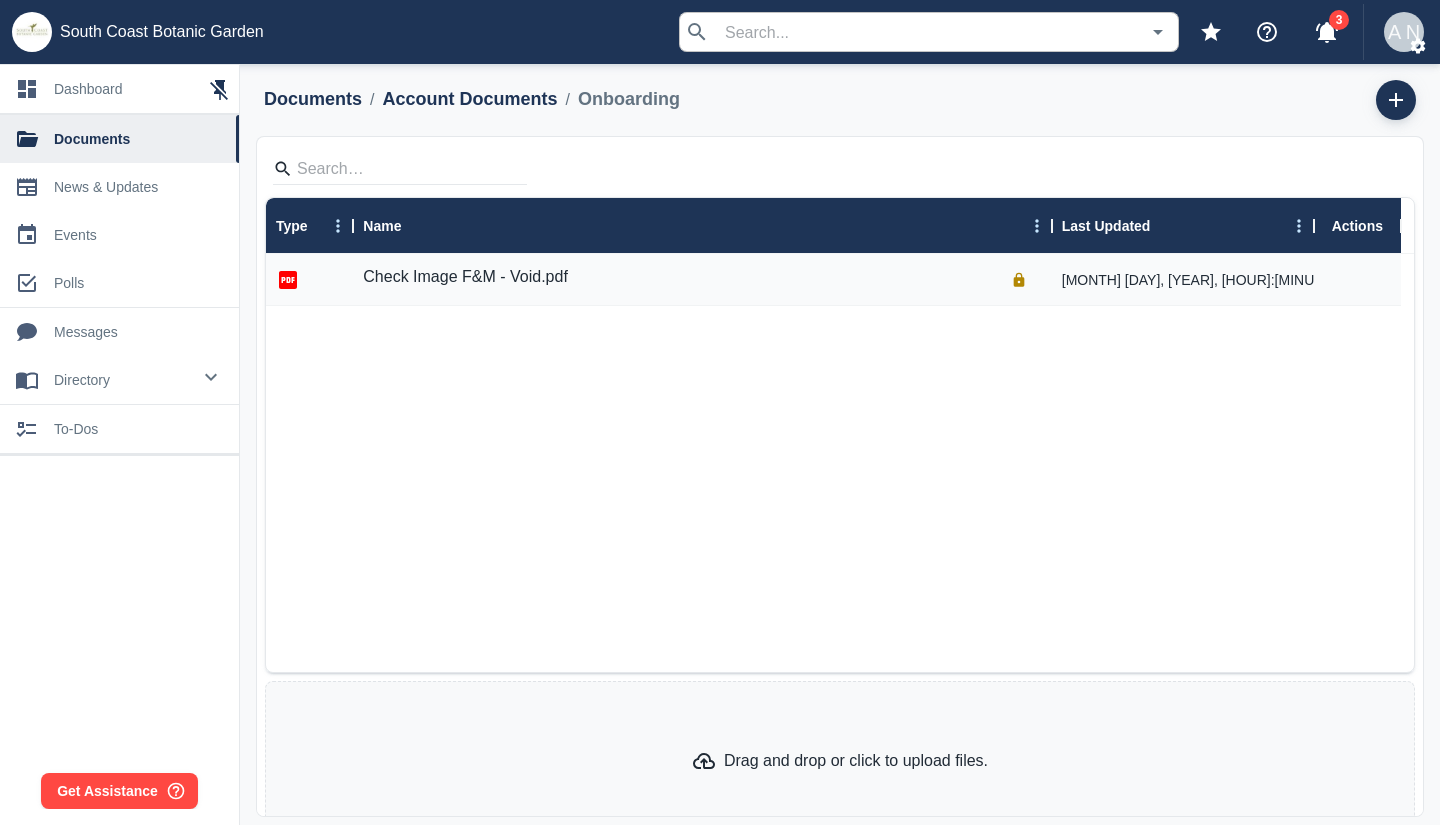 click on "dashboard" at bounding box center [138, 89] 